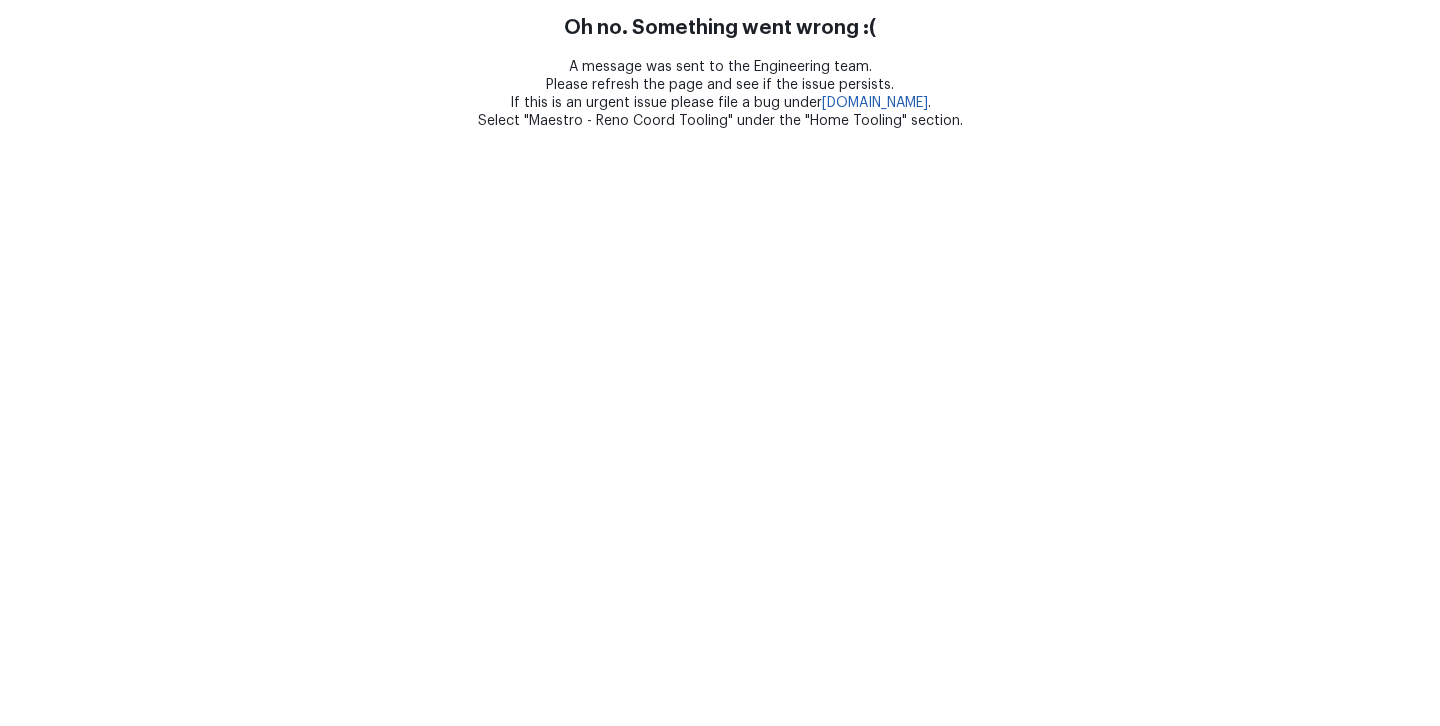 scroll, scrollTop: 0, scrollLeft: 0, axis: both 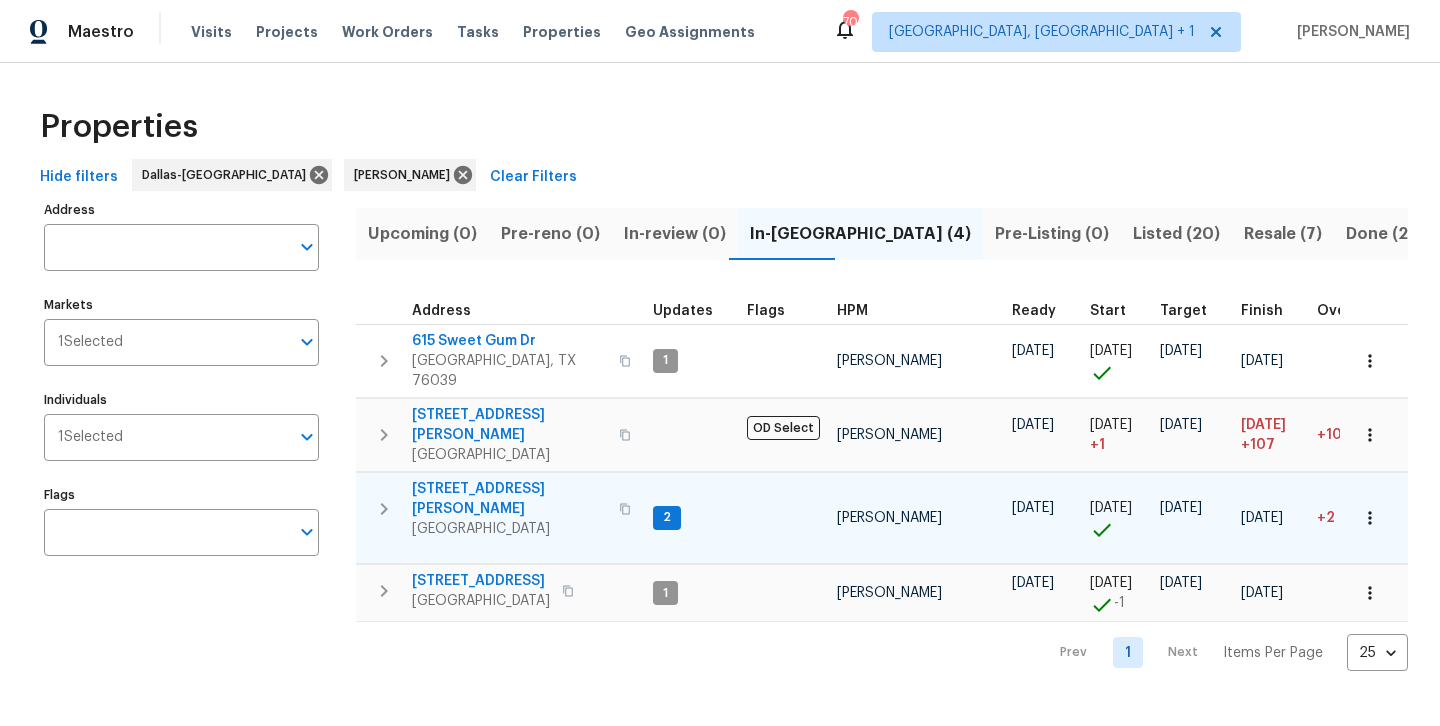 click on "[STREET_ADDRESS][PERSON_NAME]" at bounding box center [509, 499] 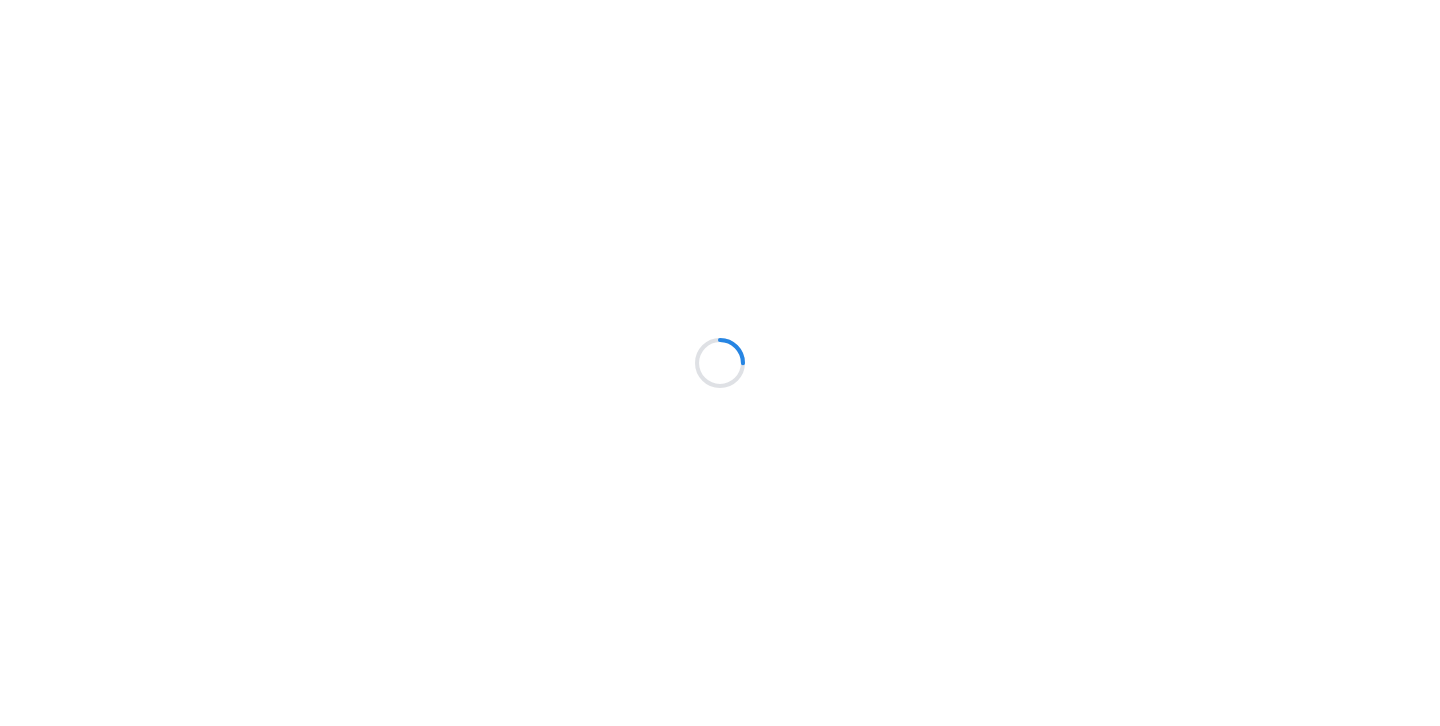 scroll, scrollTop: 0, scrollLeft: 0, axis: both 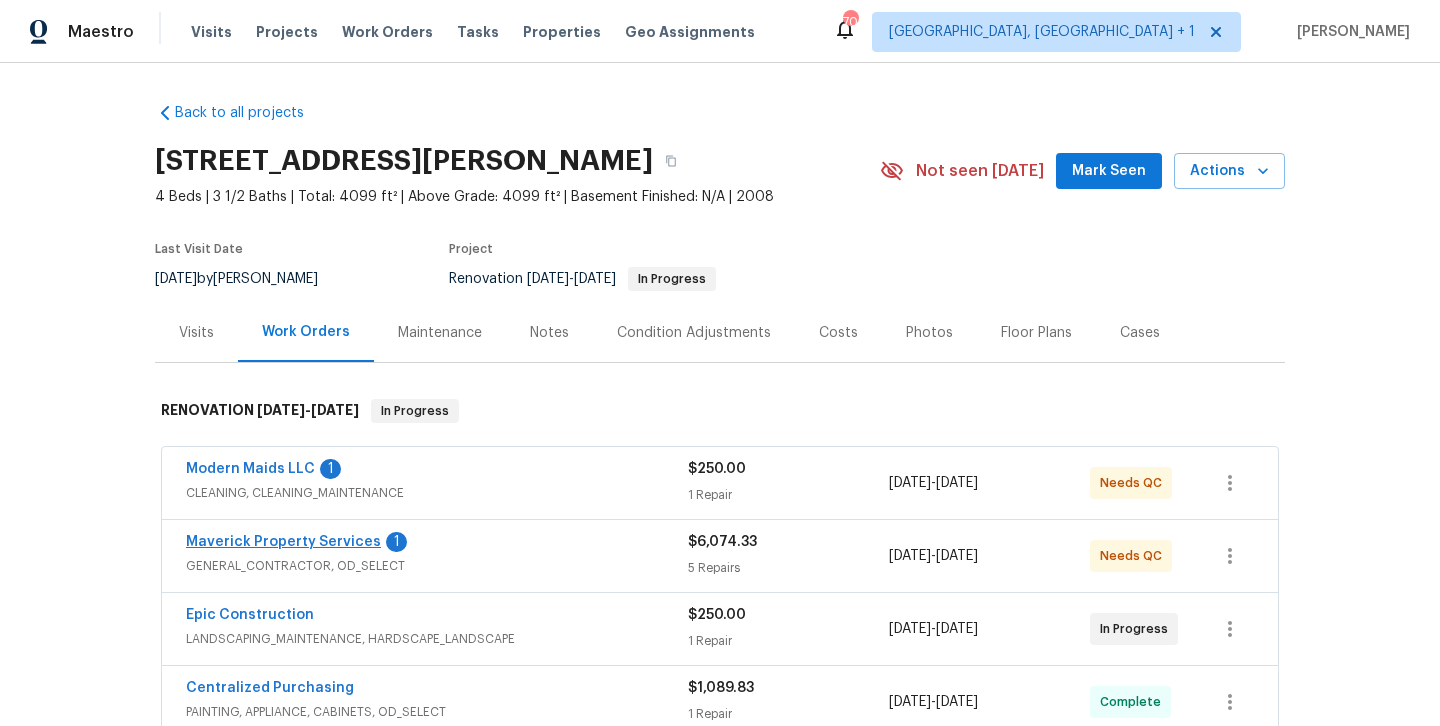 click on "Maverick Property Services" at bounding box center [283, 542] 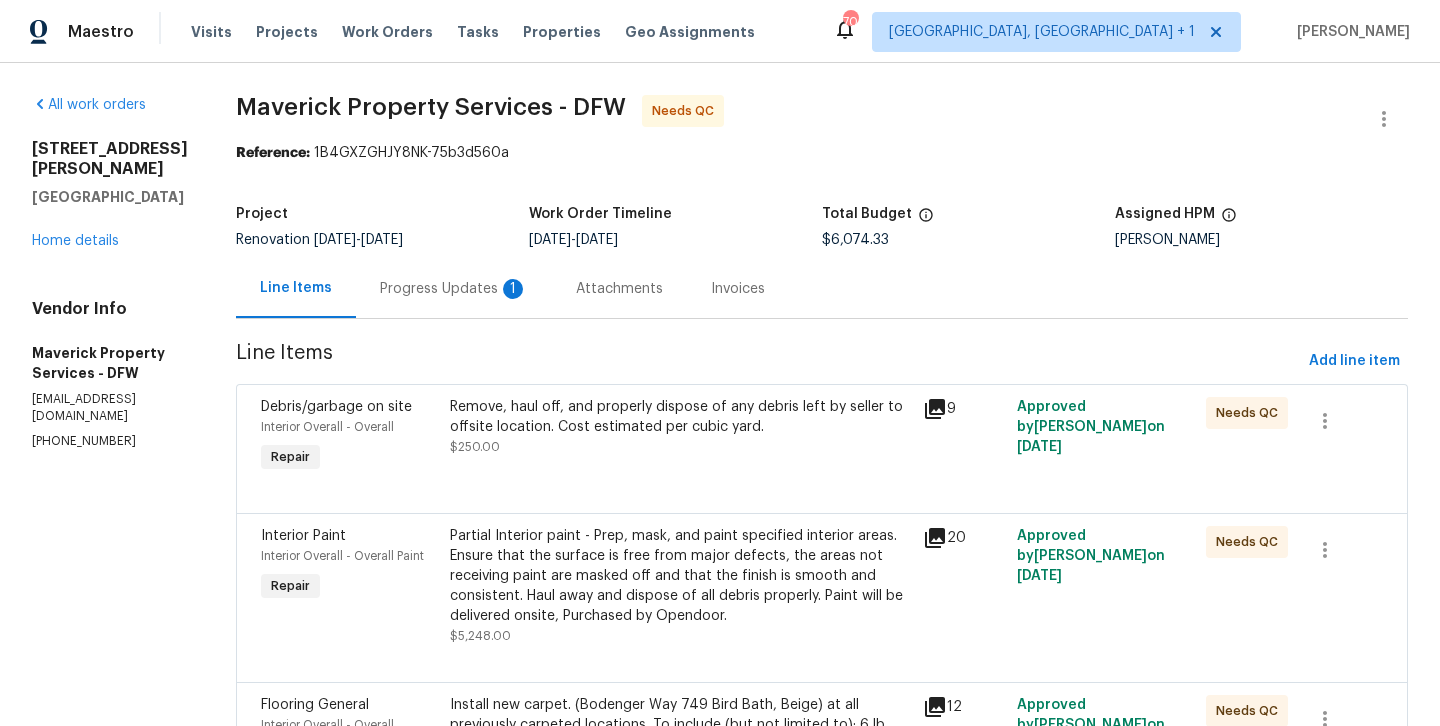 click on "Progress Updates 1" at bounding box center [454, 289] 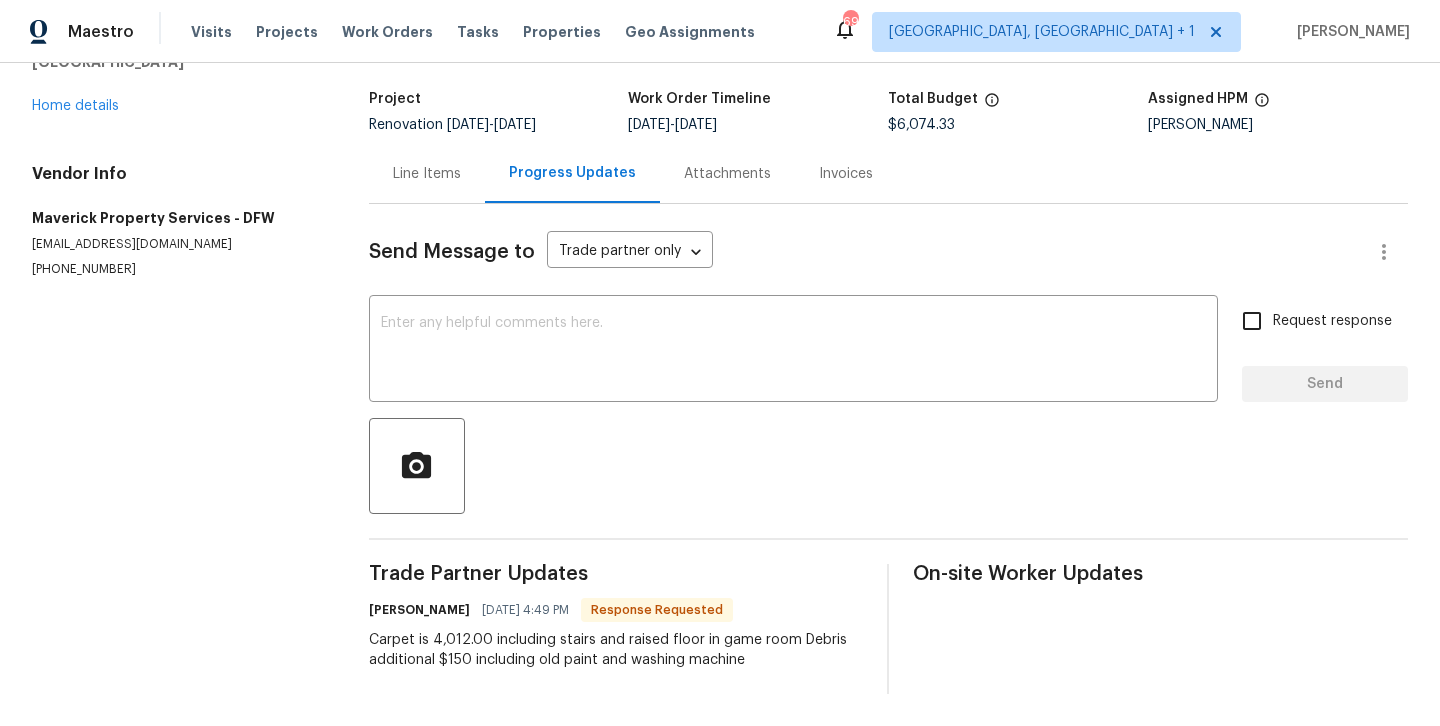 scroll, scrollTop: 116, scrollLeft: 0, axis: vertical 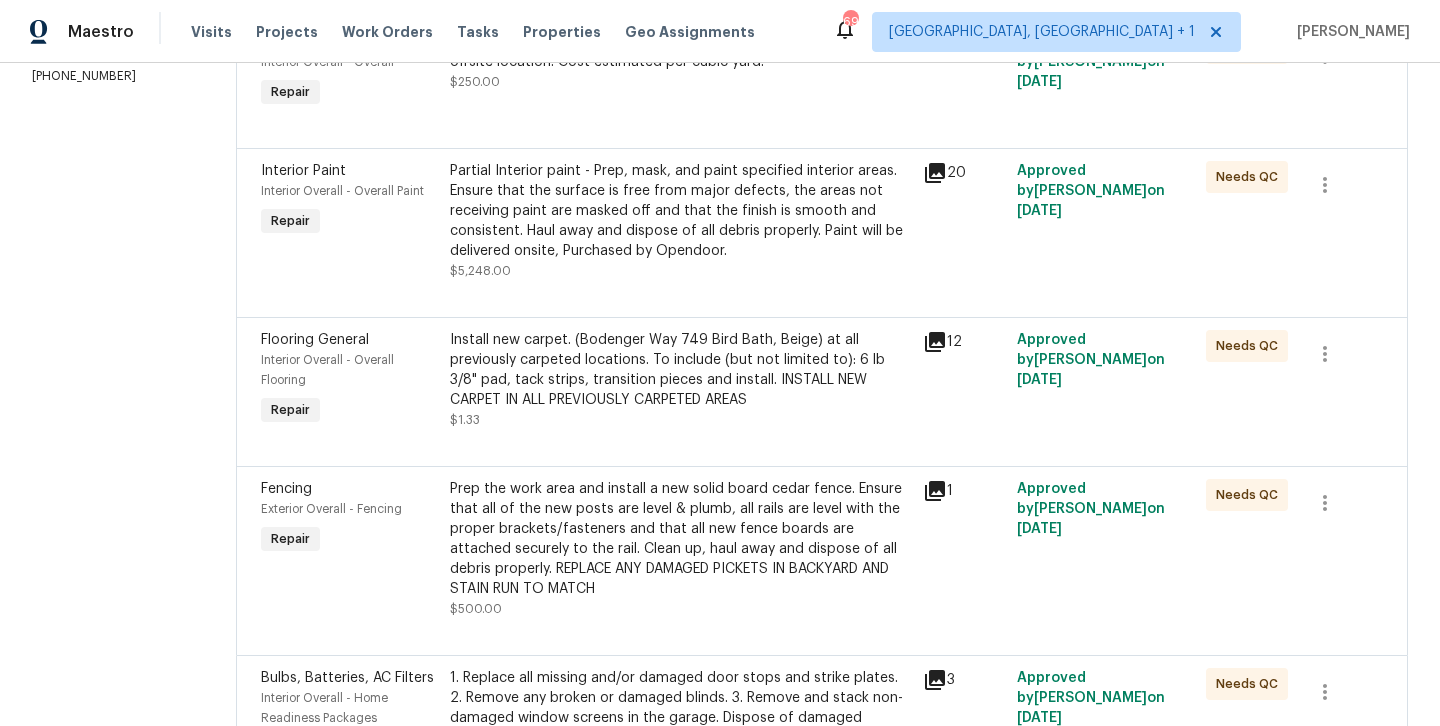 click on "Install new carpet. (Bodenger Way 749 Bird Bath, Beige) at all previously carpeted locations. To include (but not limited to): 6 lb 3/8" pad, tack strips, transition pieces and install.
INSTALL NEW CARPET IN ALL PREVIOUSLY CARPETED AREAS" at bounding box center (680, 370) 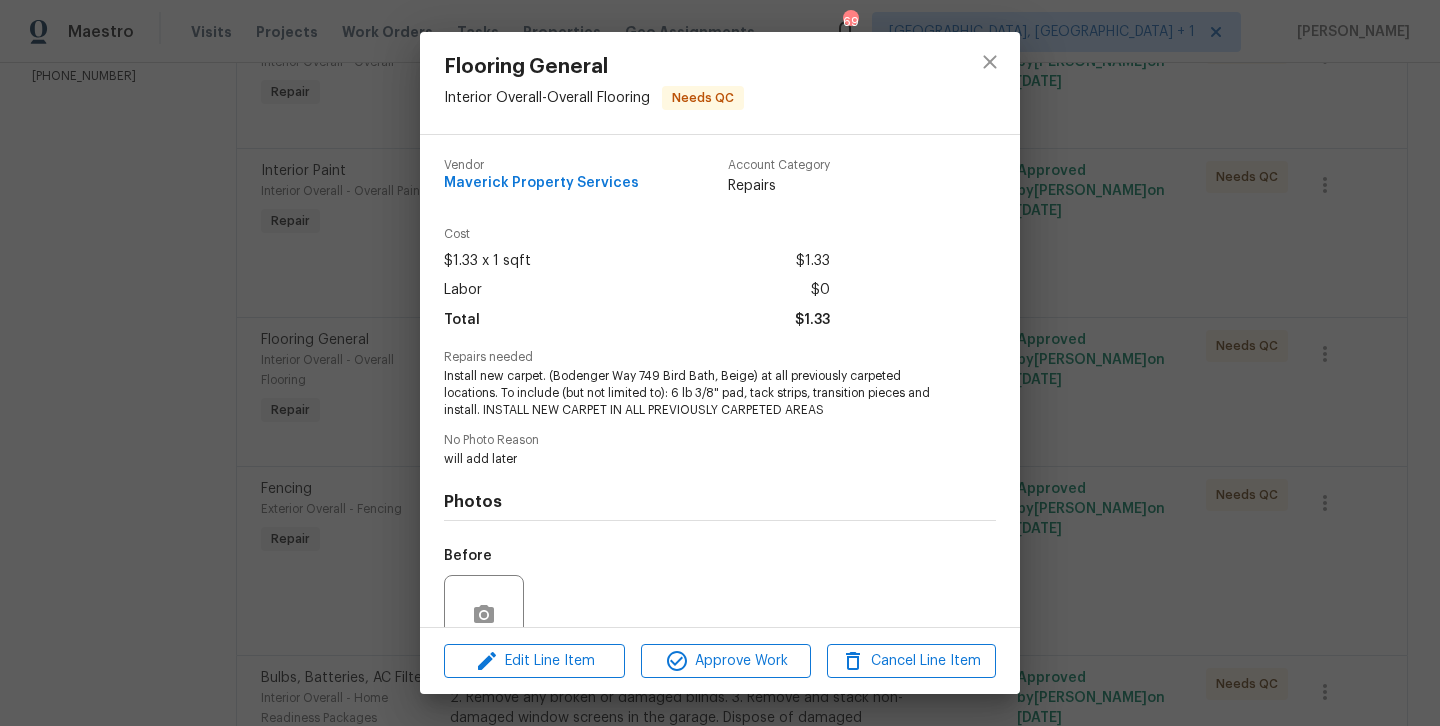 click on "Edit Line Item  Approve Work  Cancel Line Item" at bounding box center (720, 661) 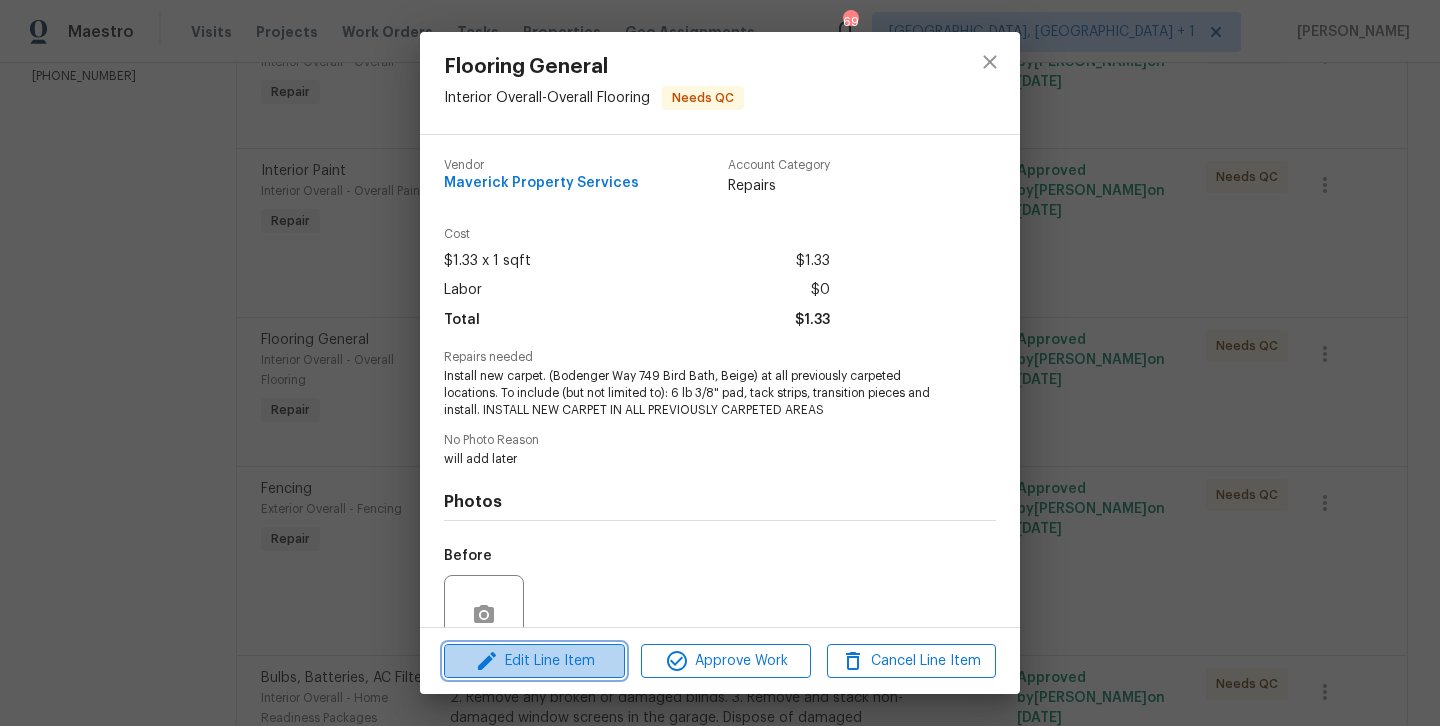 click on "Edit Line Item" at bounding box center [534, 661] 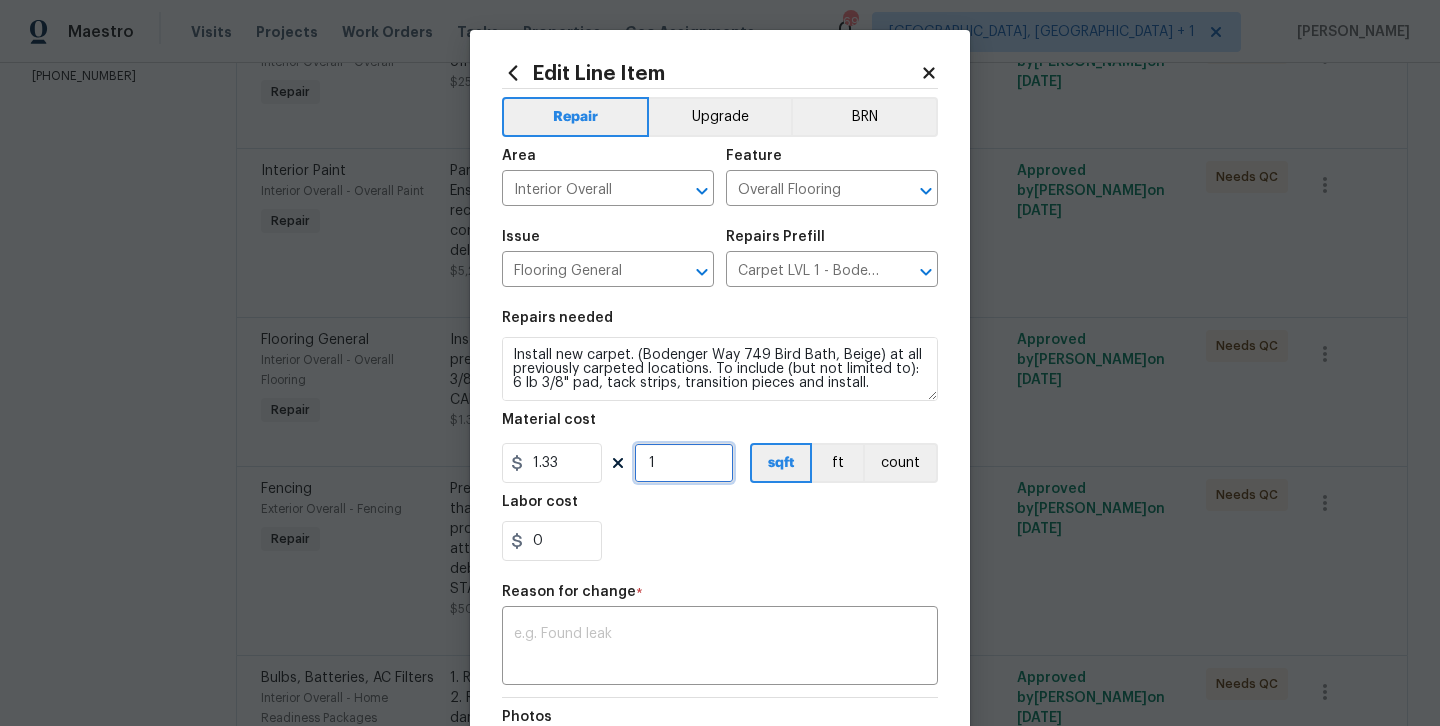 click on "1" at bounding box center (684, 463) 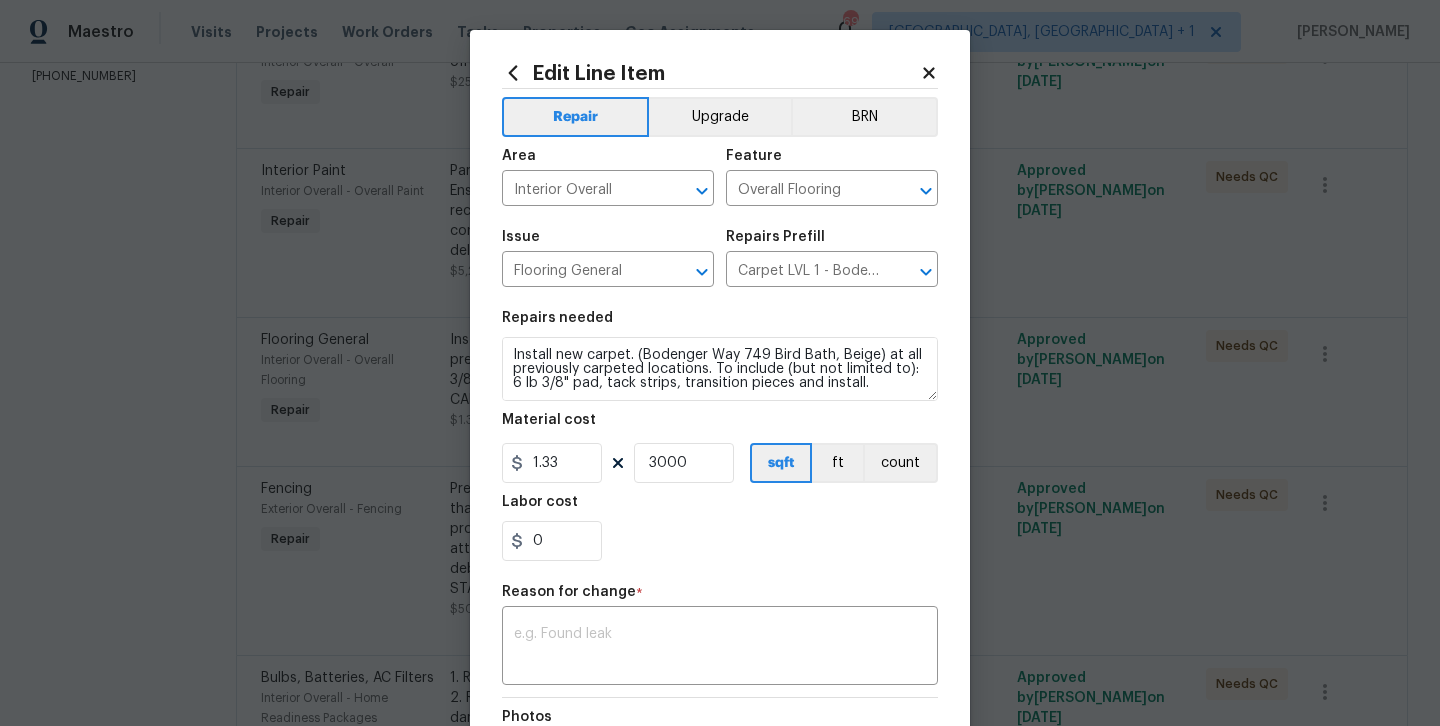 click on "0" at bounding box center (720, 541) 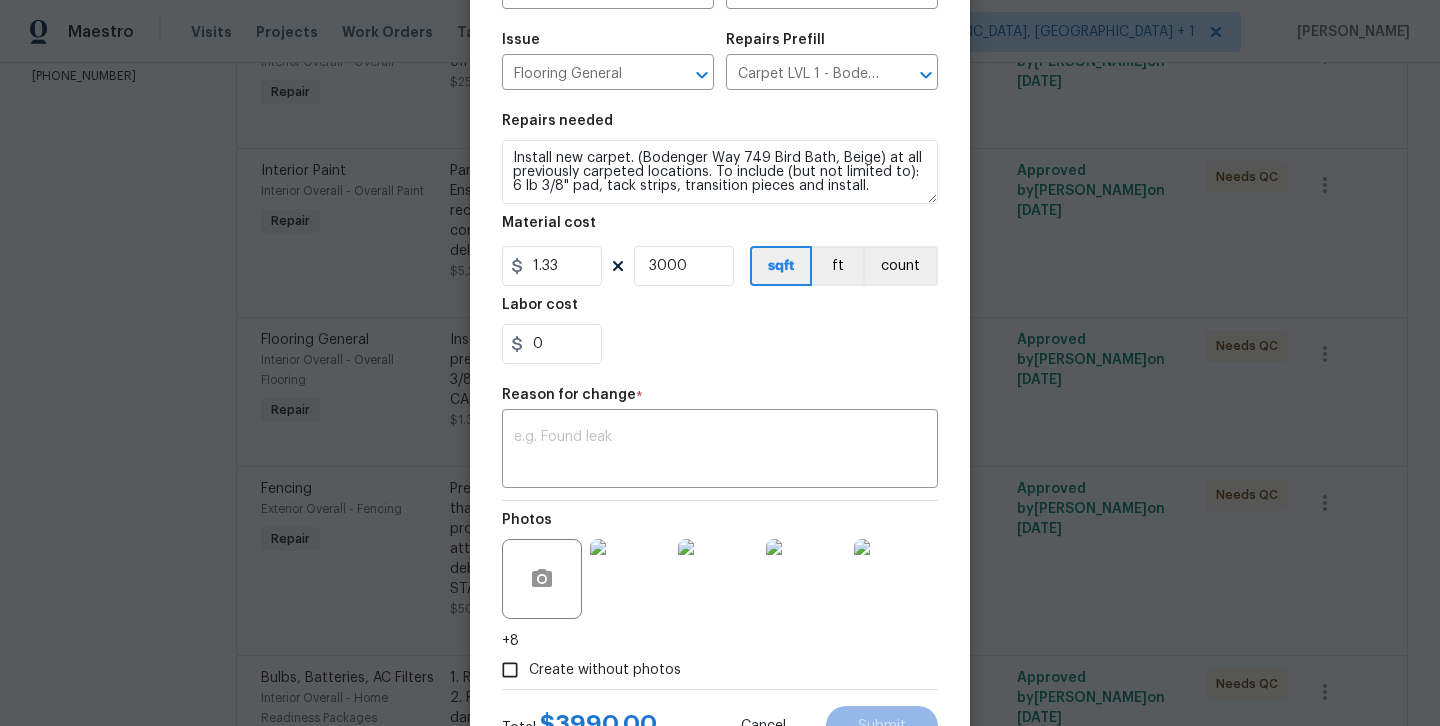 scroll, scrollTop: 182, scrollLeft: 0, axis: vertical 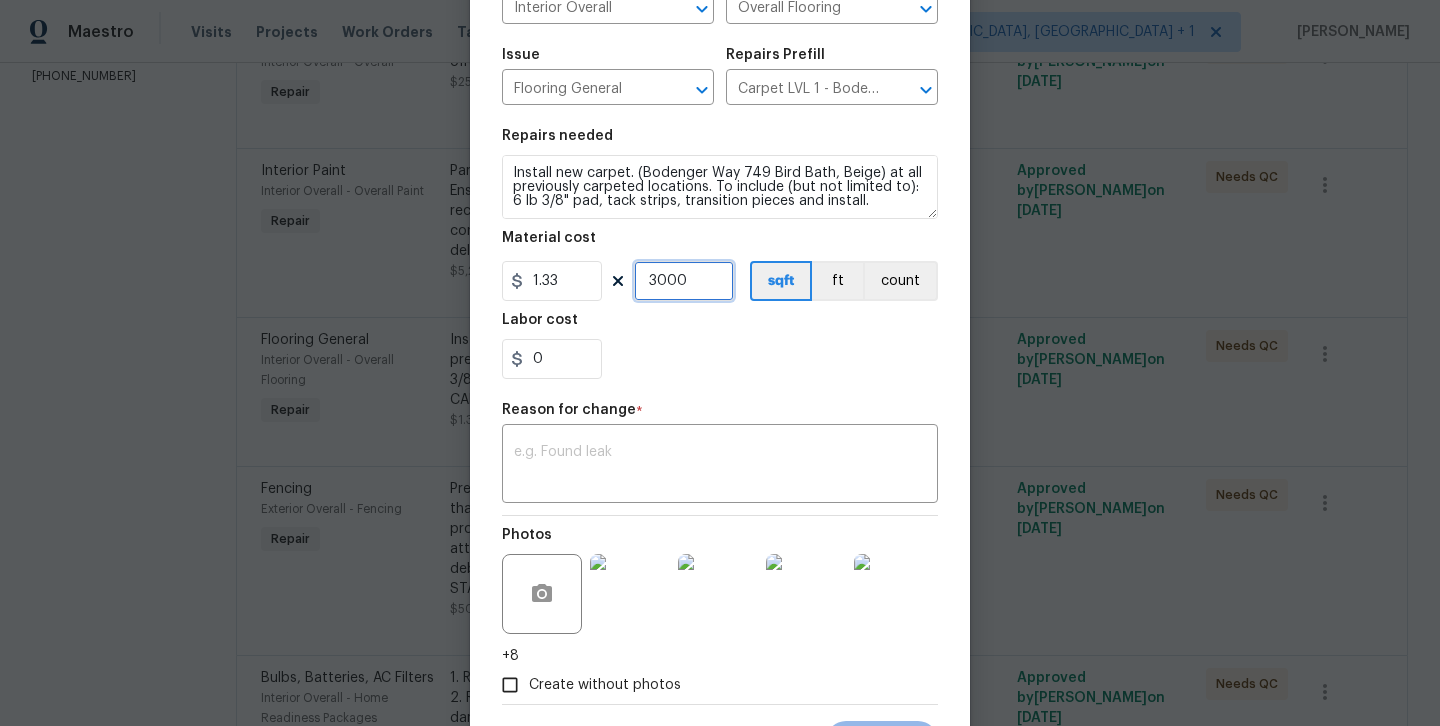 click on "3000" at bounding box center [684, 281] 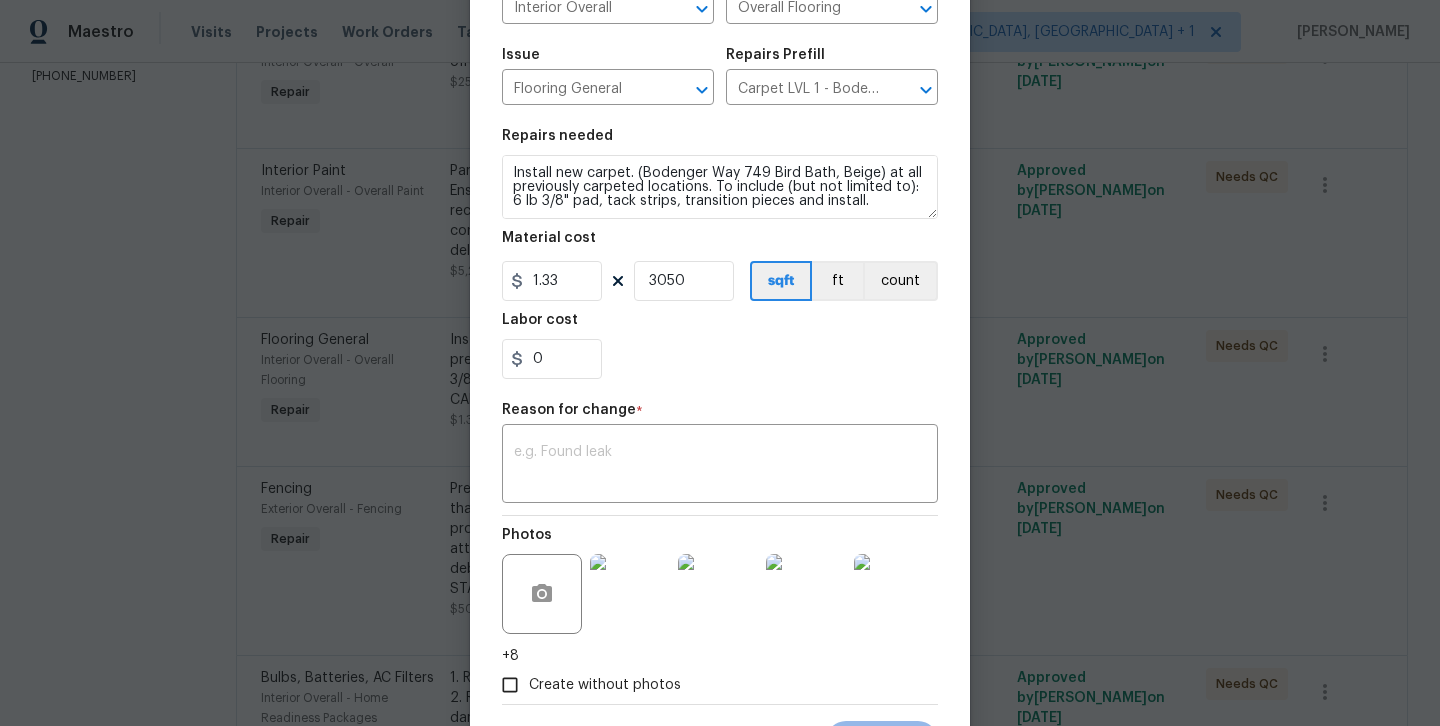 click on "Labor cost" at bounding box center (720, 326) 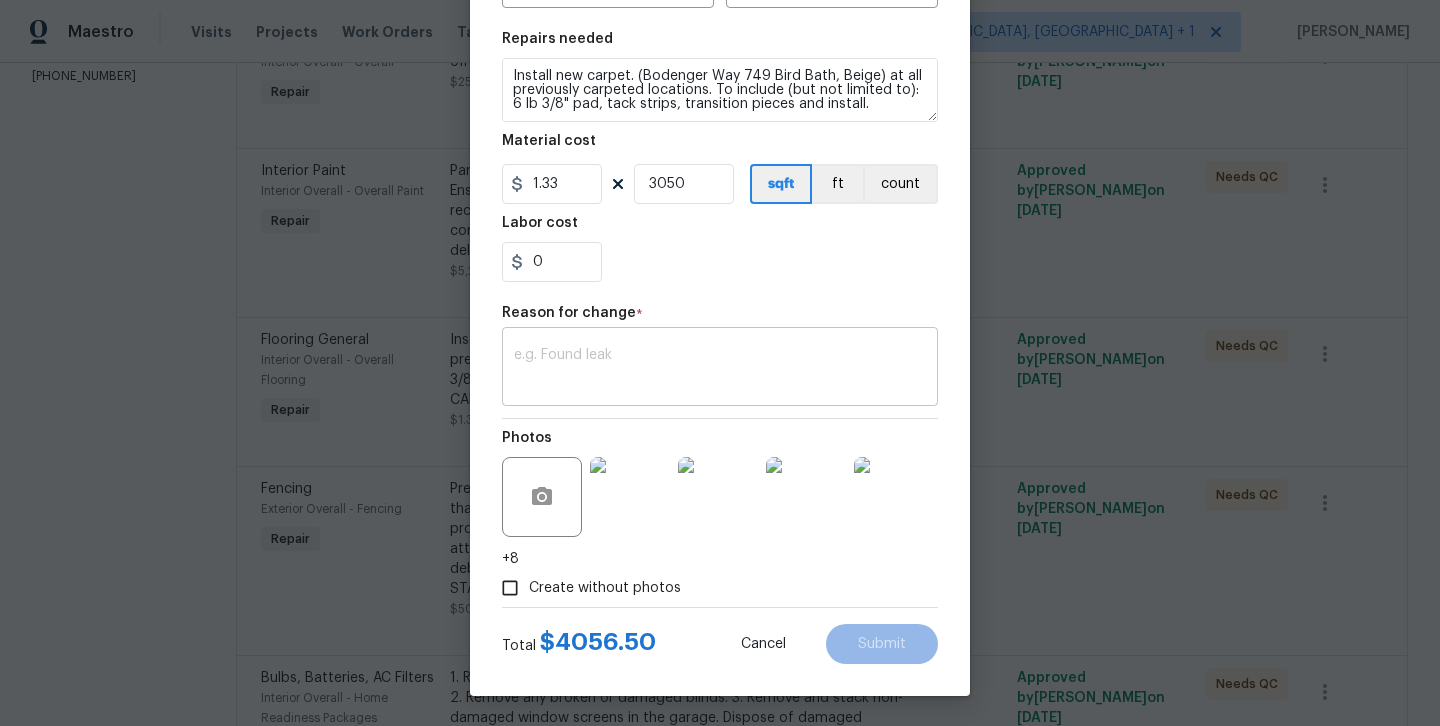 scroll, scrollTop: 279, scrollLeft: 0, axis: vertical 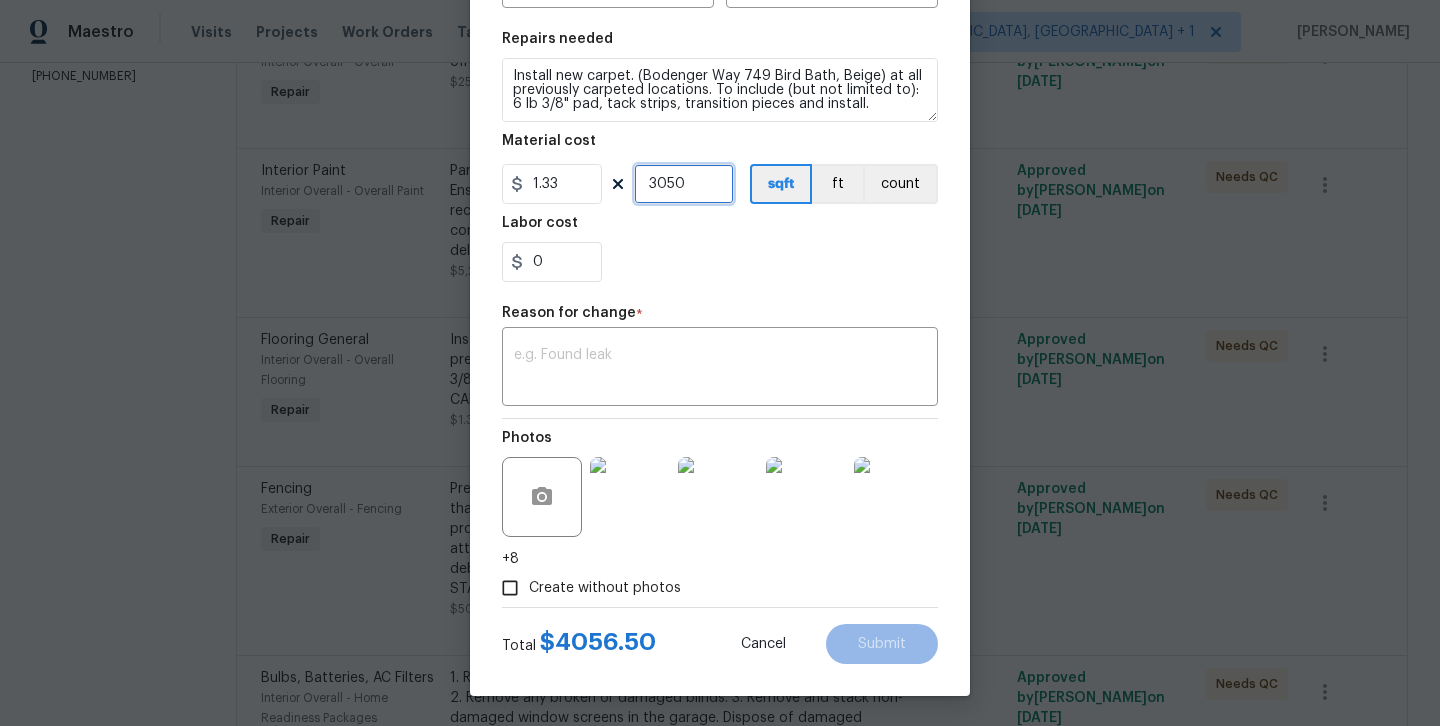 click on "3050" at bounding box center [684, 184] 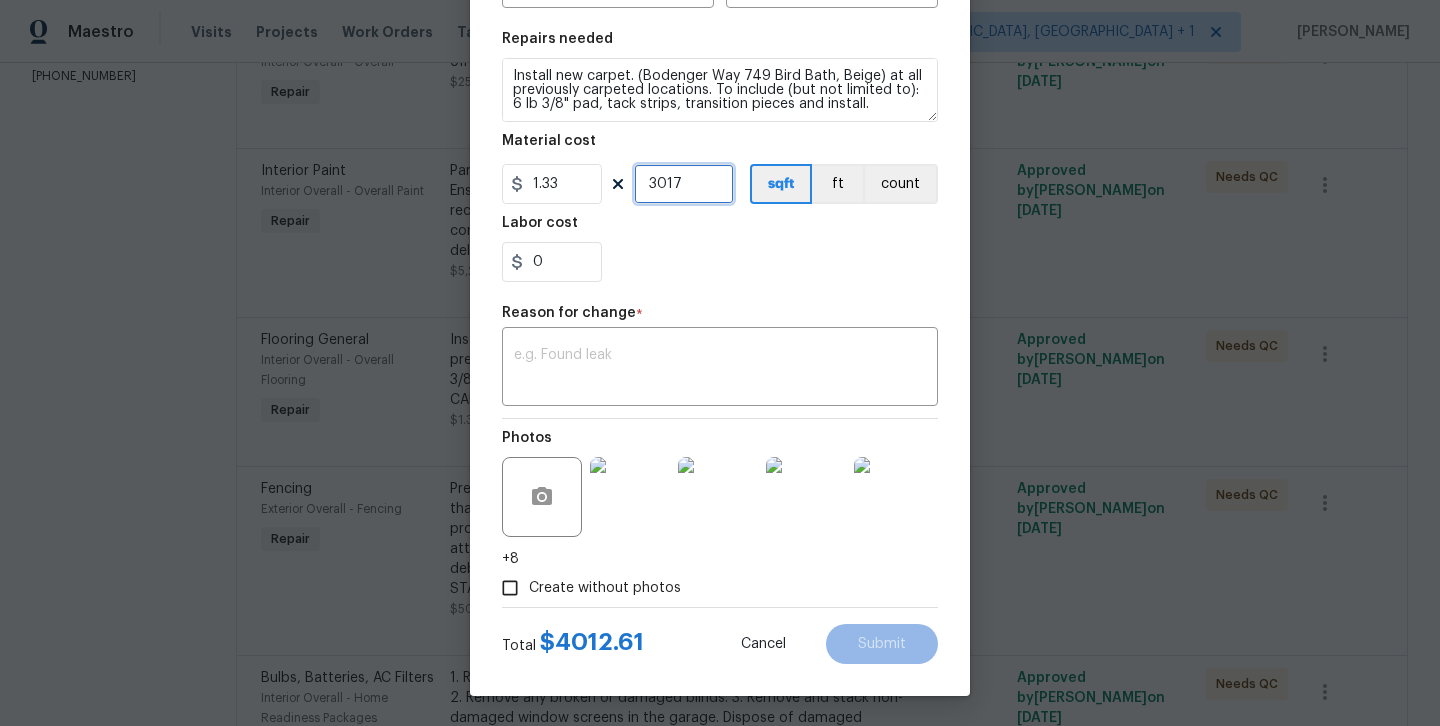 type on "3017" 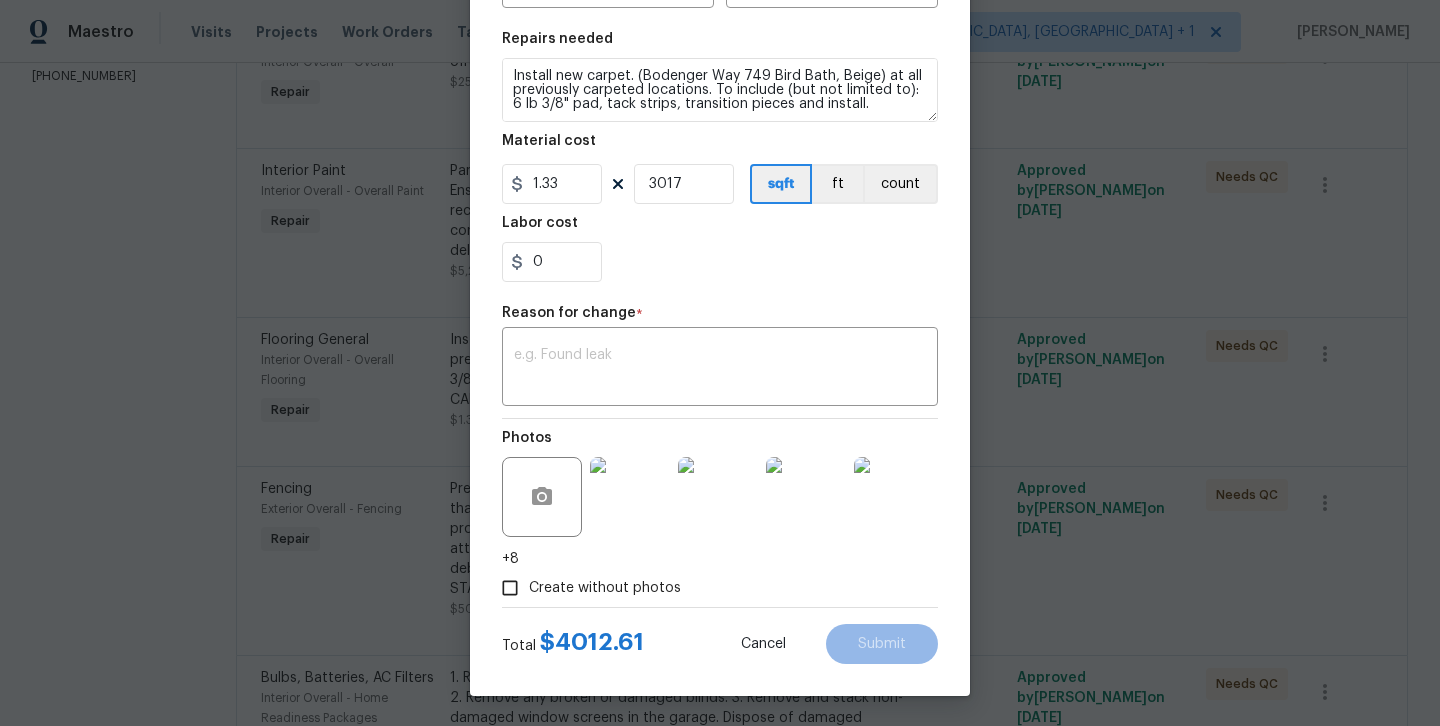 click on "0" at bounding box center [720, 262] 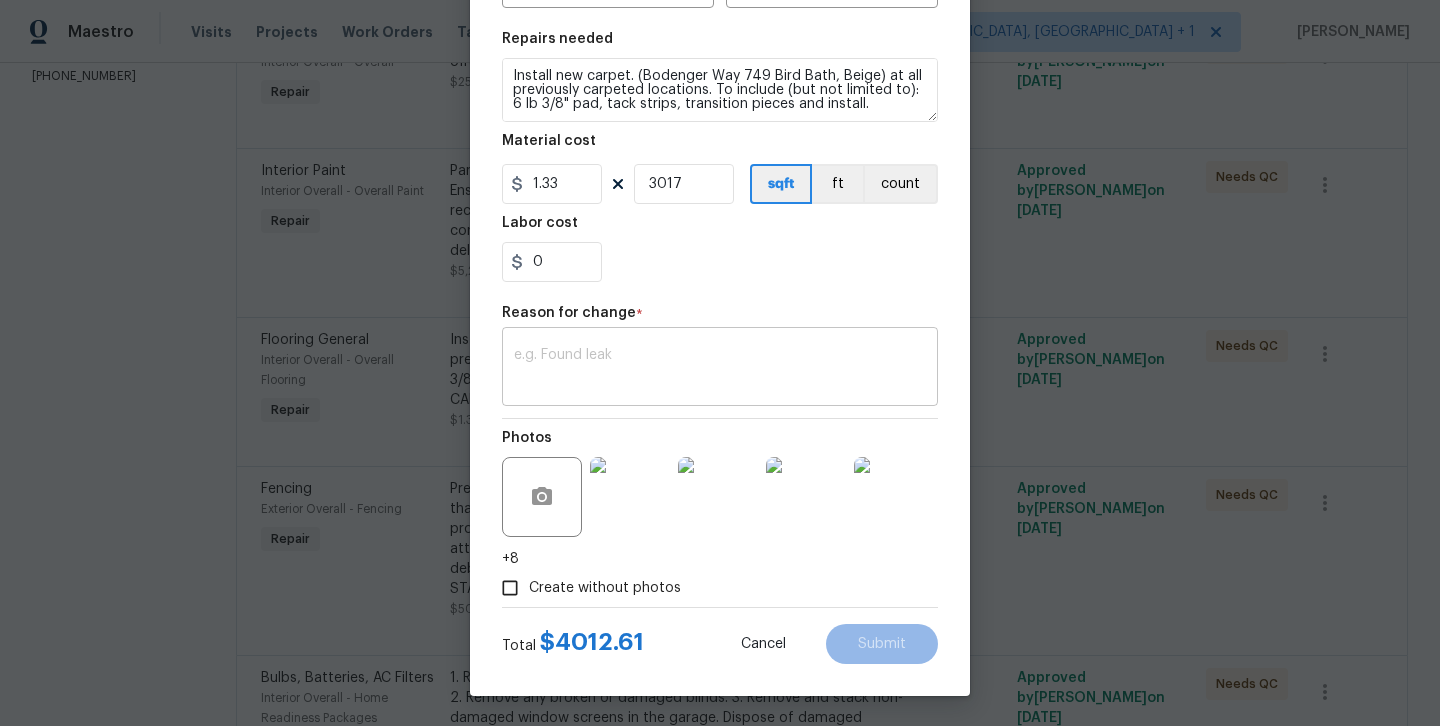 click at bounding box center [720, 369] 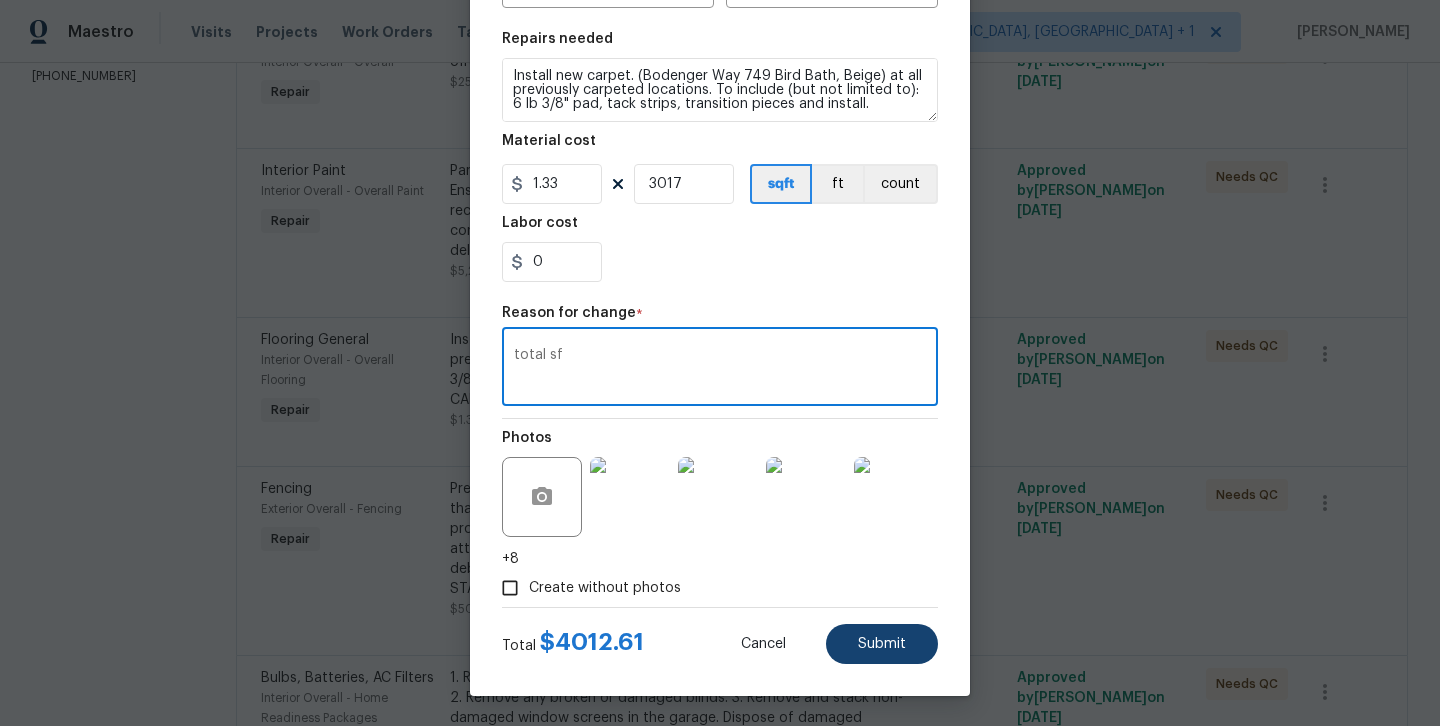 type on "total sf" 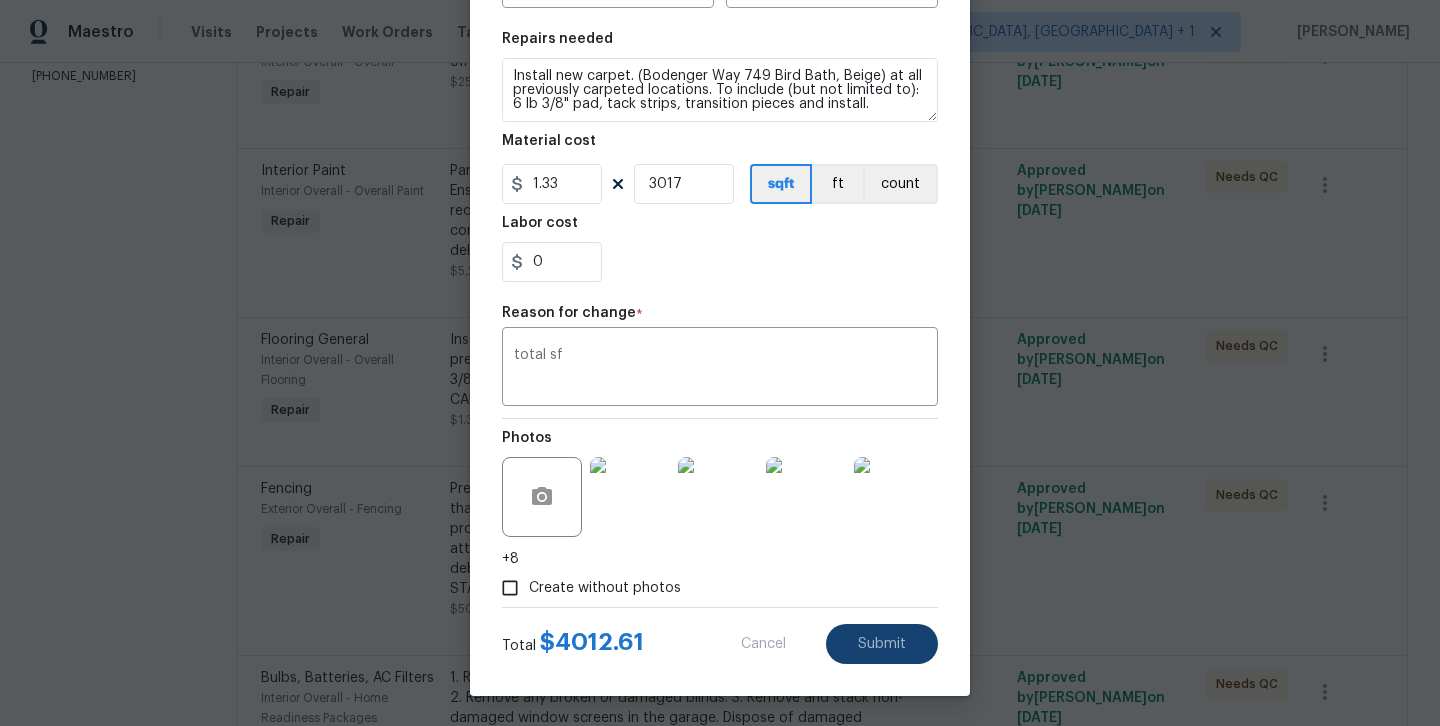 type on "1" 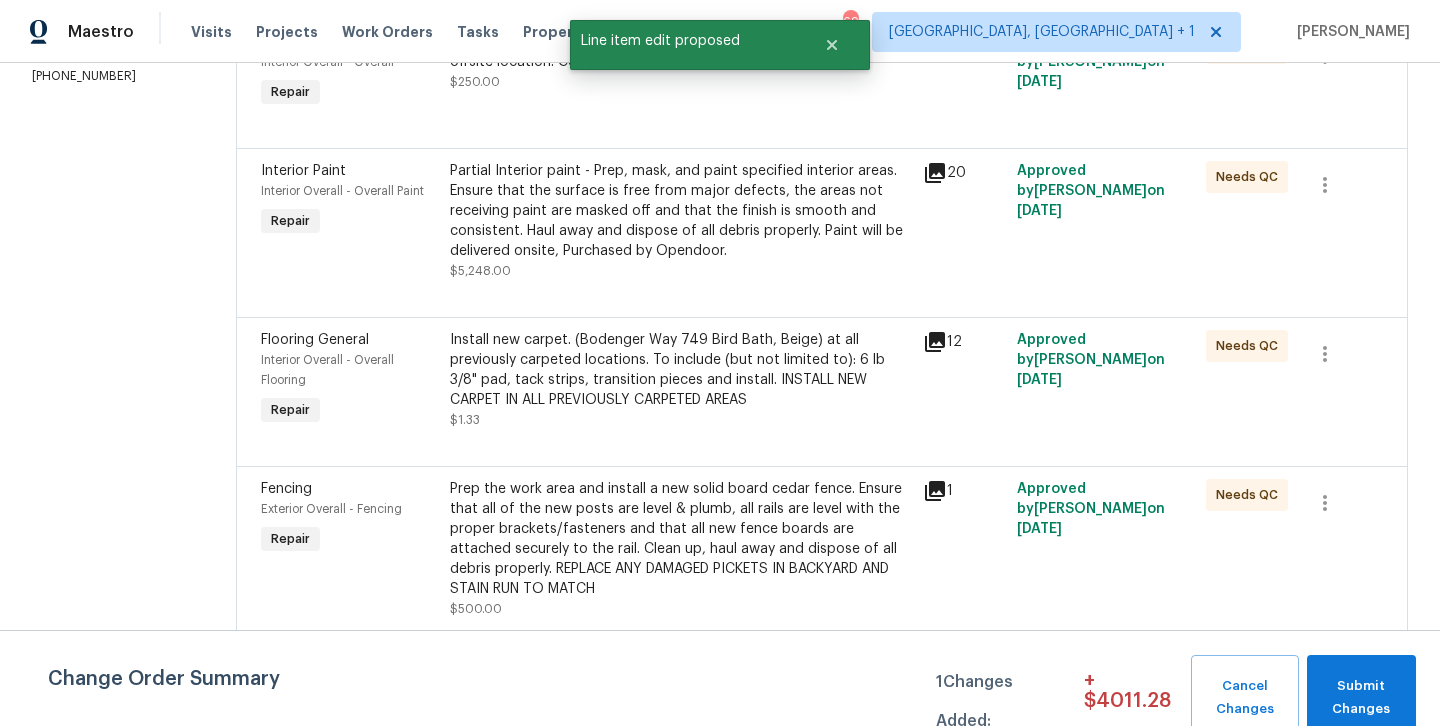 scroll, scrollTop: 0, scrollLeft: 0, axis: both 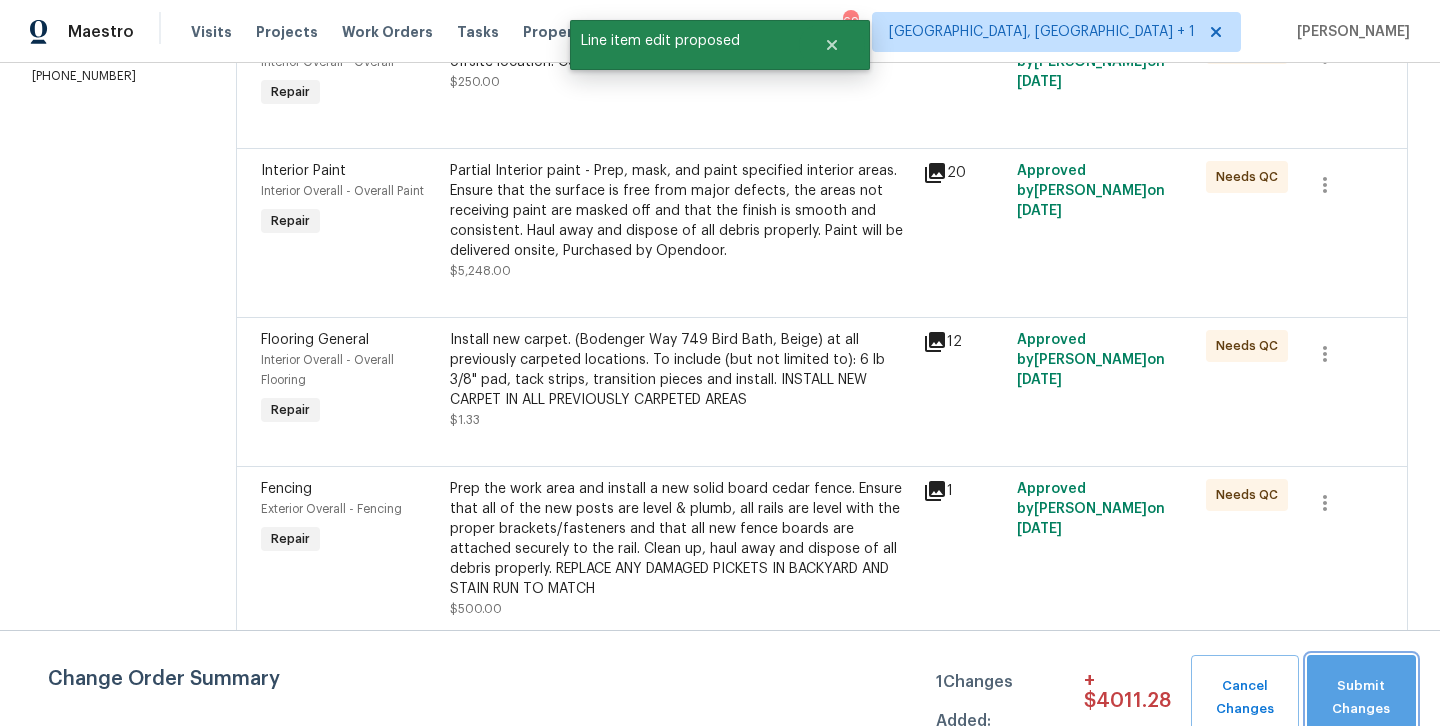 click on "Submit Changes" at bounding box center (1361, 698) 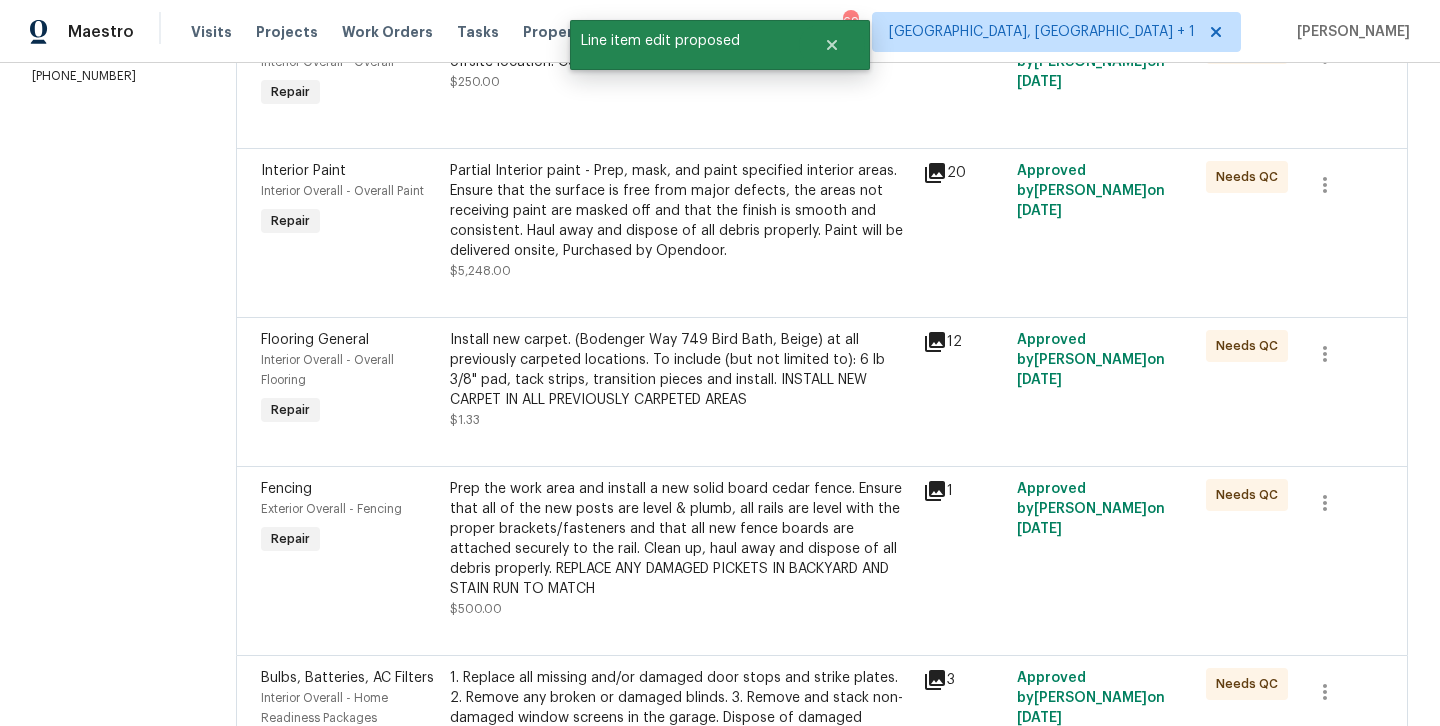 scroll, scrollTop: 0, scrollLeft: 0, axis: both 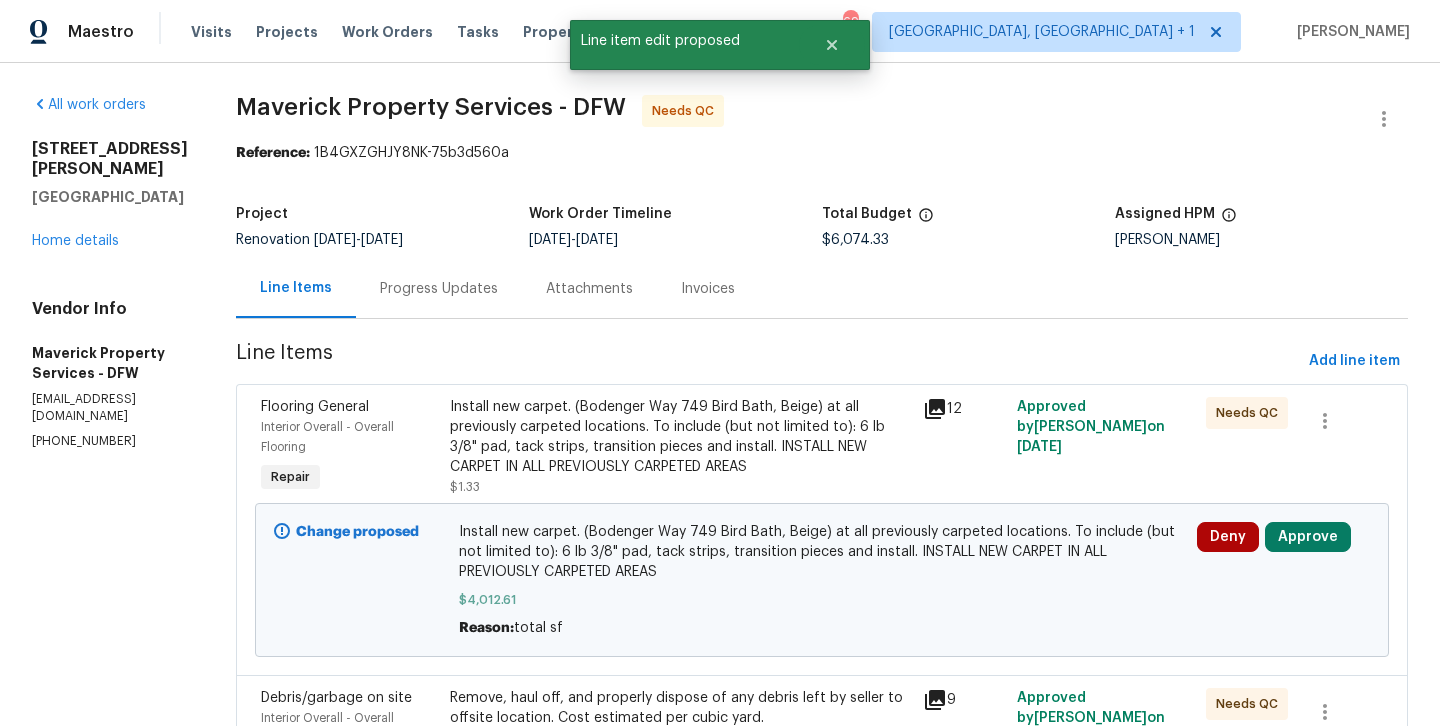 click on "Progress Updates" at bounding box center (439, 288) 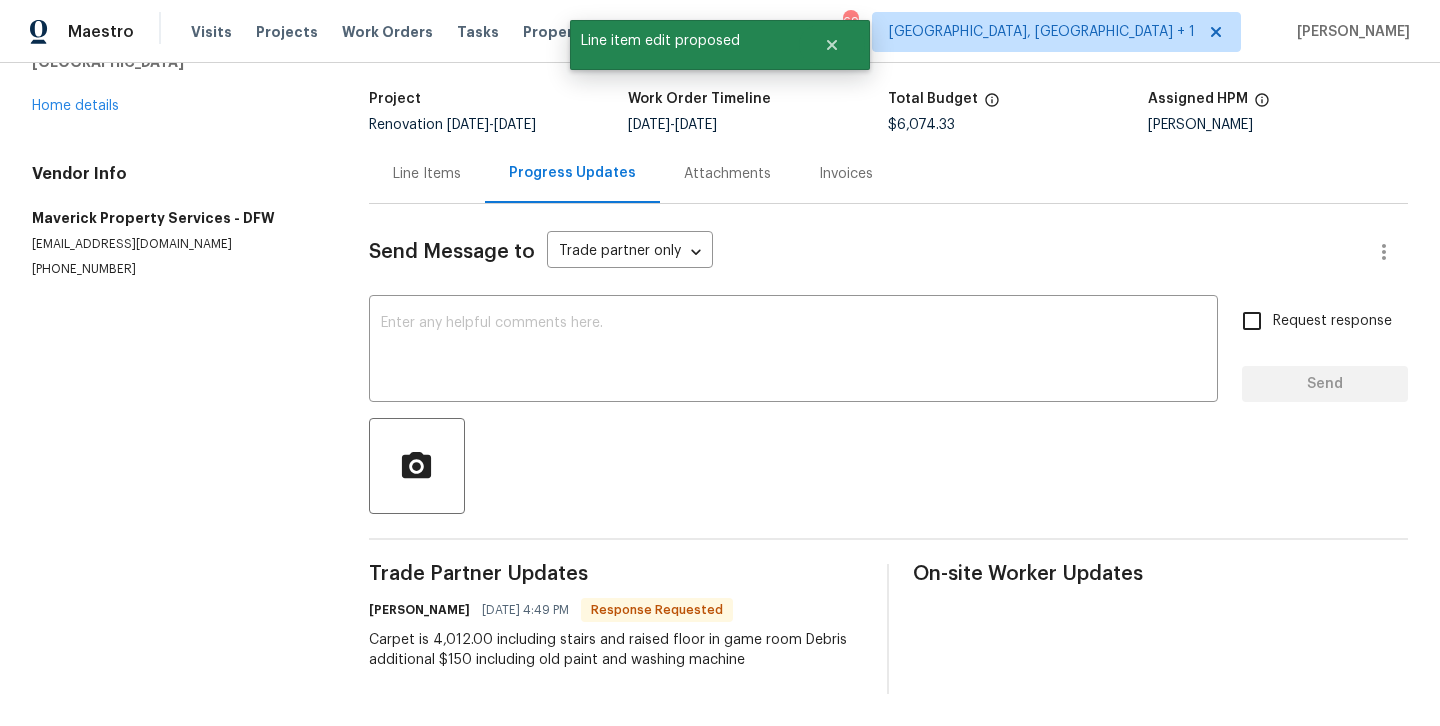 scroll, scrollTop: 116, scrollLeft: 0, axis: vertical 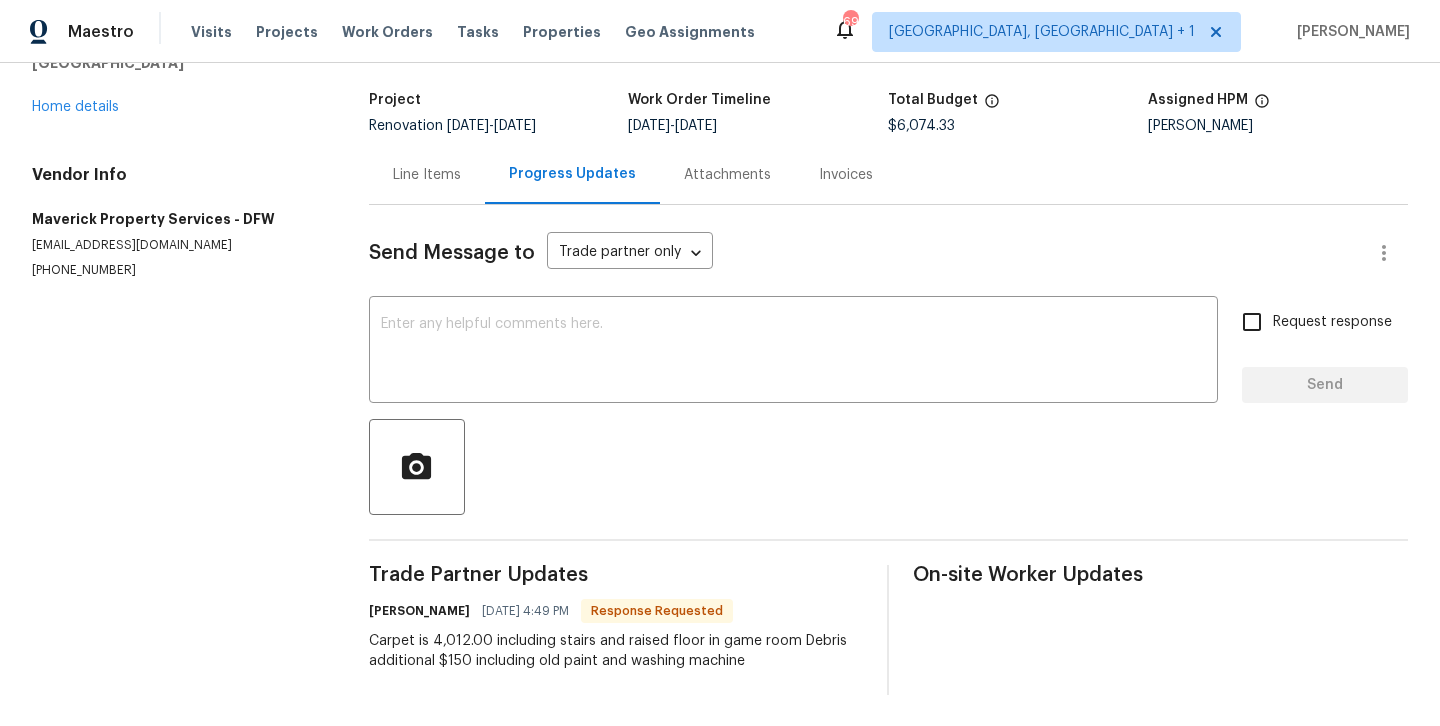 click on "Line Items" at bounding box center (427, 175) 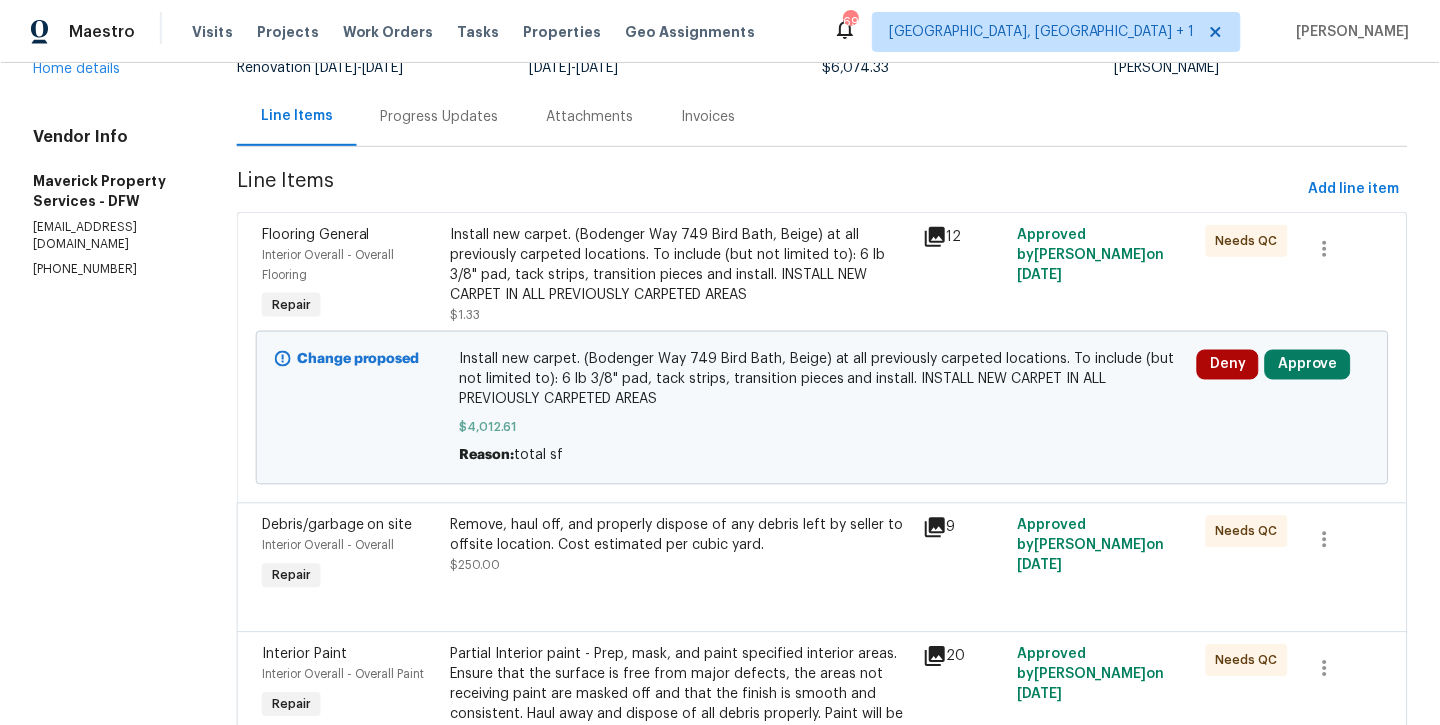 scroll, scrollTop: 171, scrollLeft: 0, axis: vertical 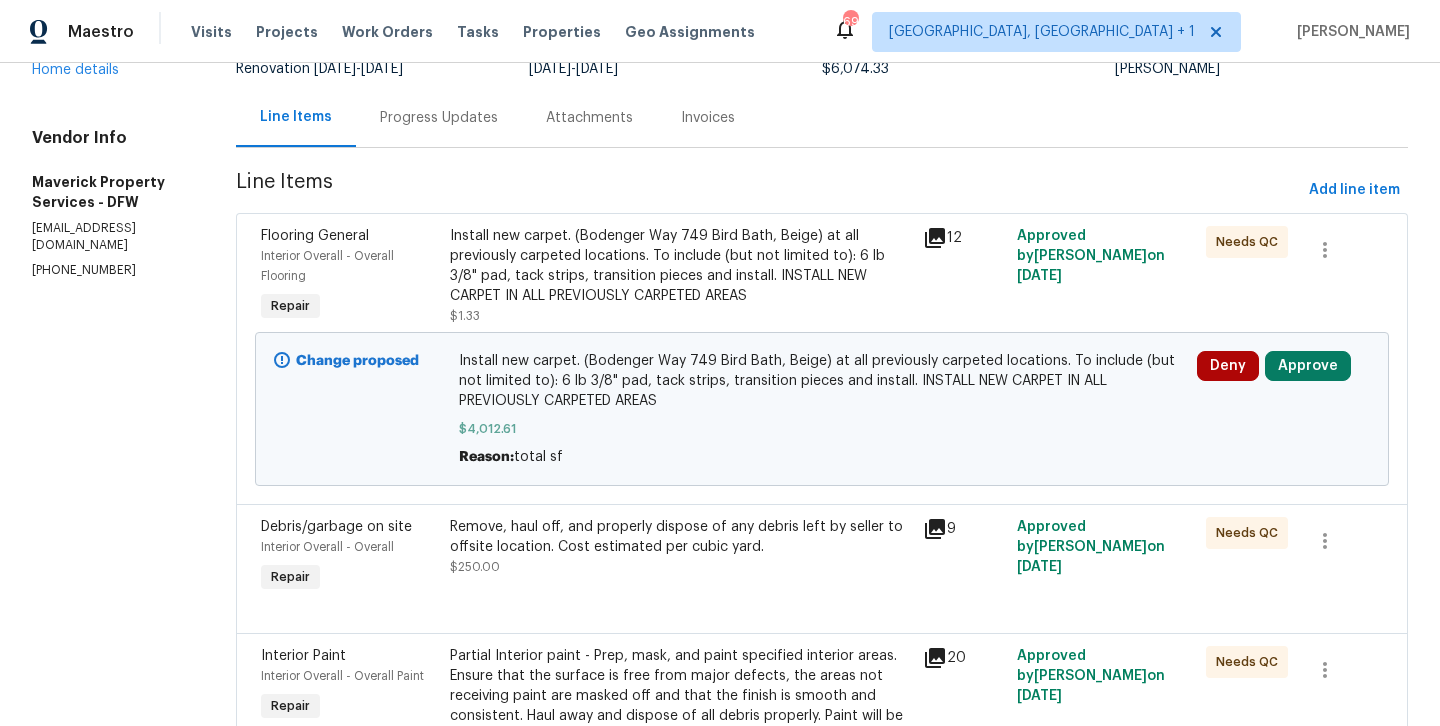 click on "Remove, haul off, and properly dispose of any debris left by seller to offsite location. Cost estimated per cubic yard. $250.00" at bounding box center (680, 547) 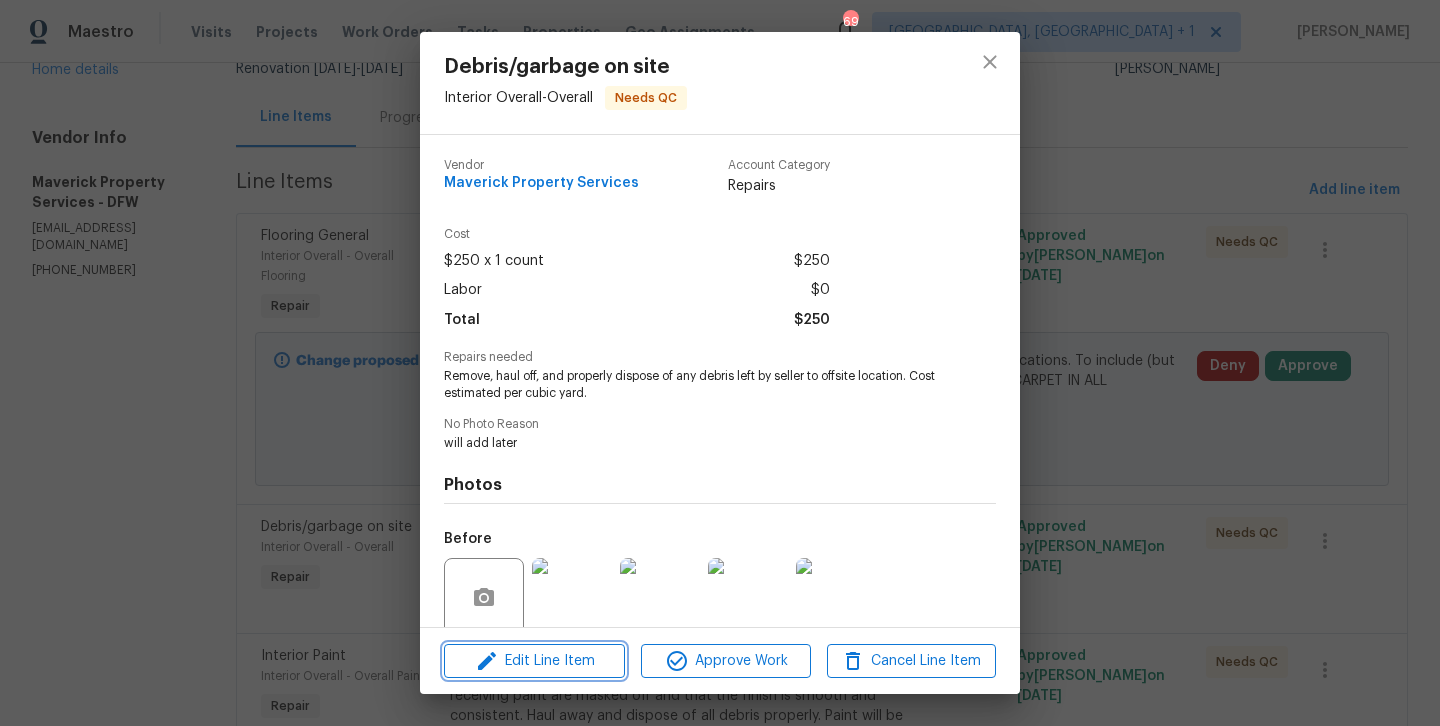 click on "Edit Line Item" at bounding box center (534, 661) 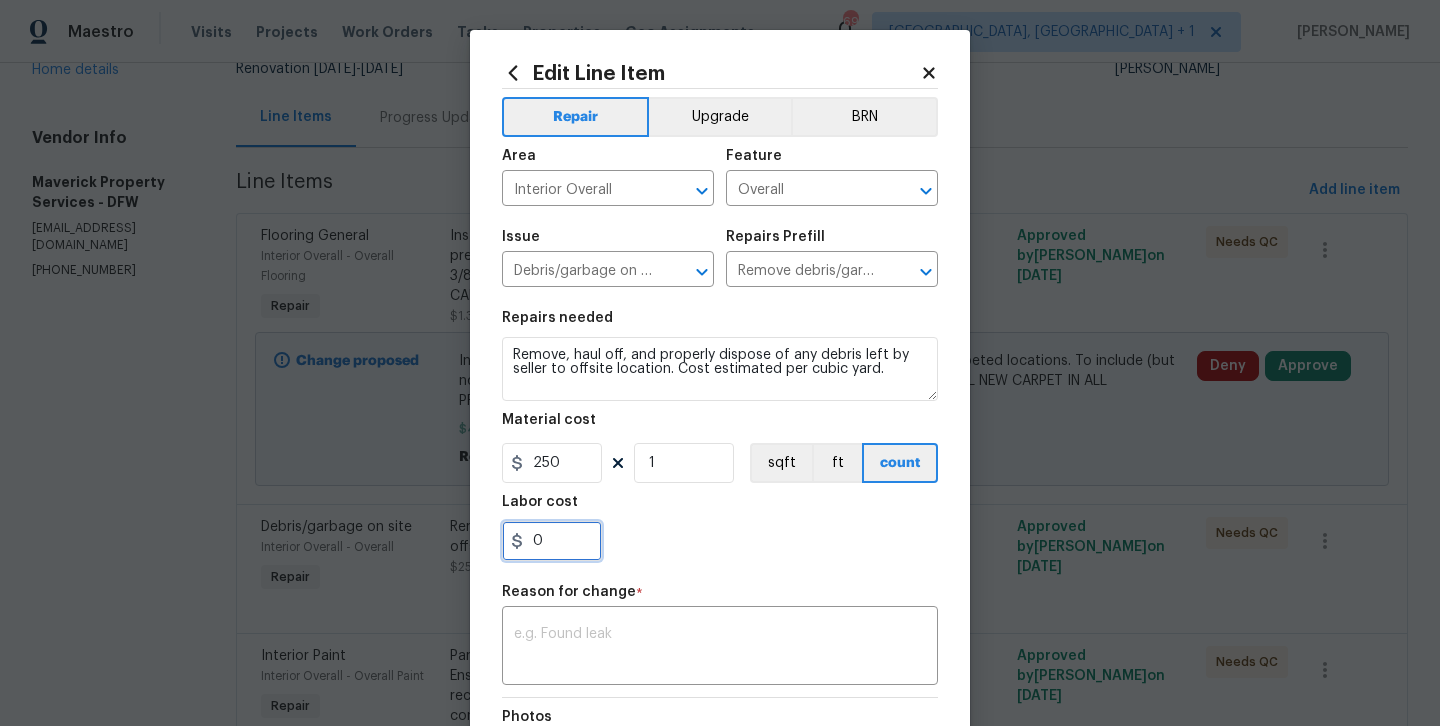click on "0" at bounding box center [552, 541] 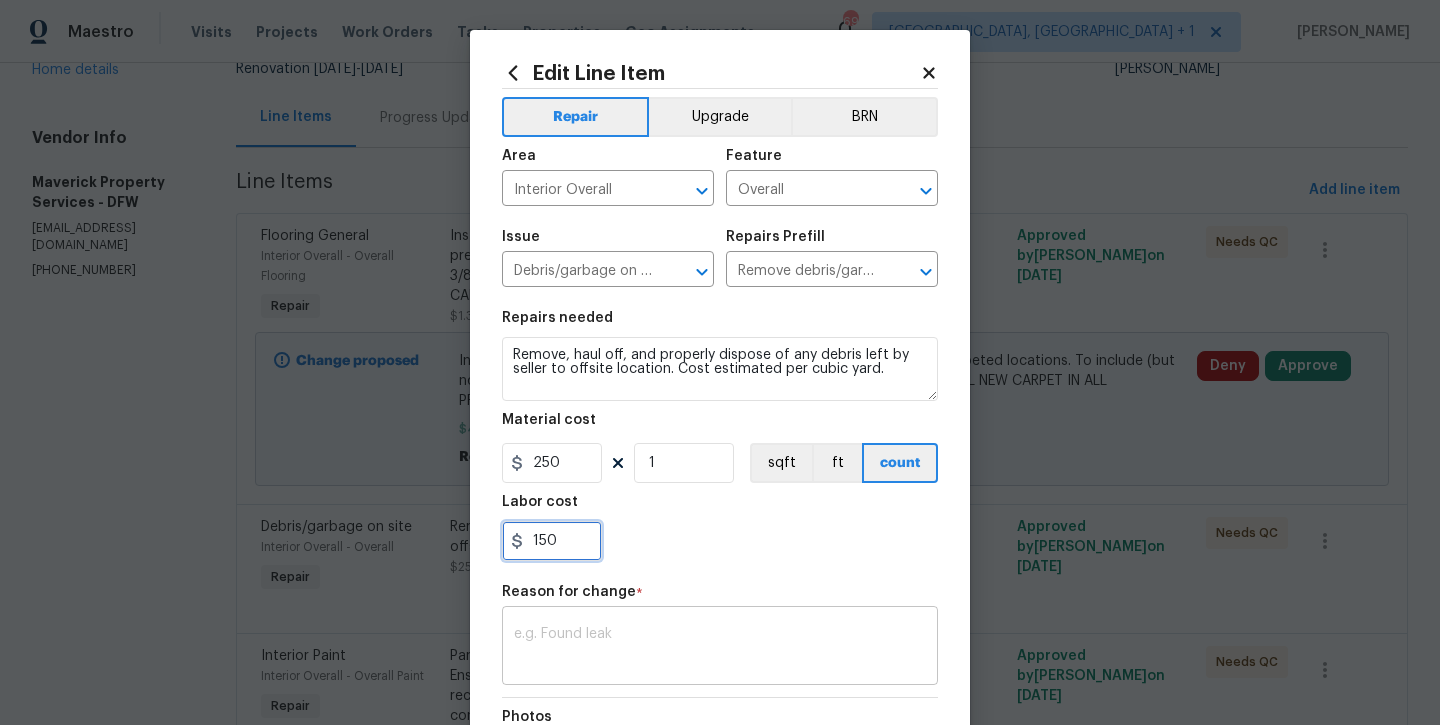type on "150" 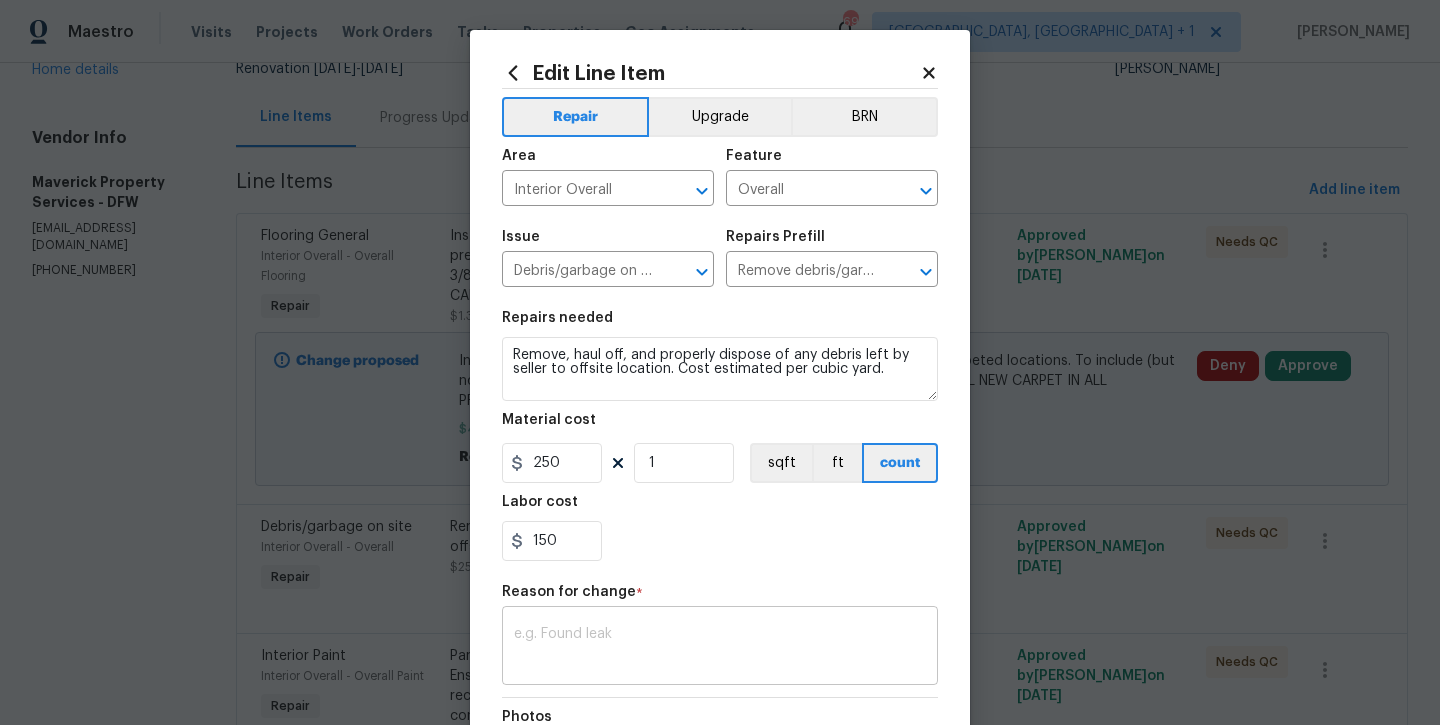 click on "x ​" at bounding box center [720, 648] 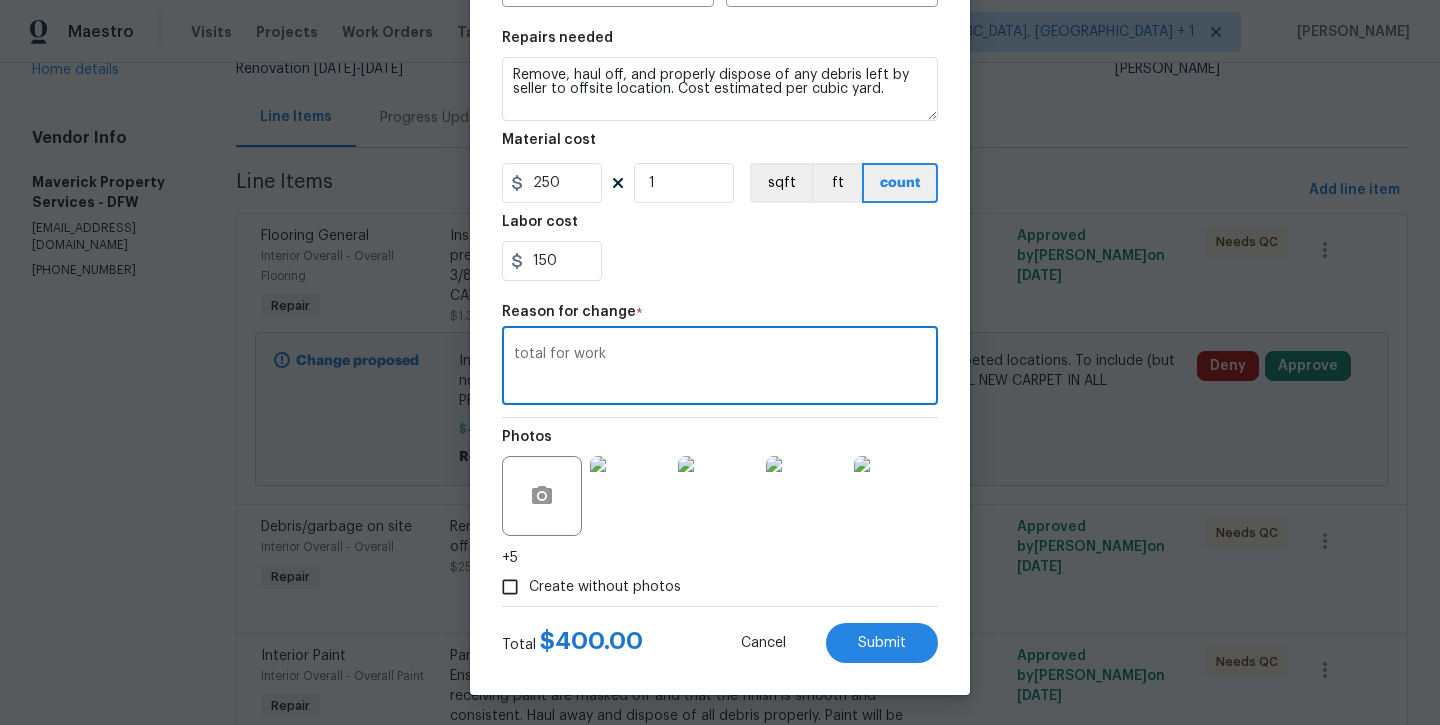 scroll, scrollTop: 280, scrollLeft: 0, axis: vertical 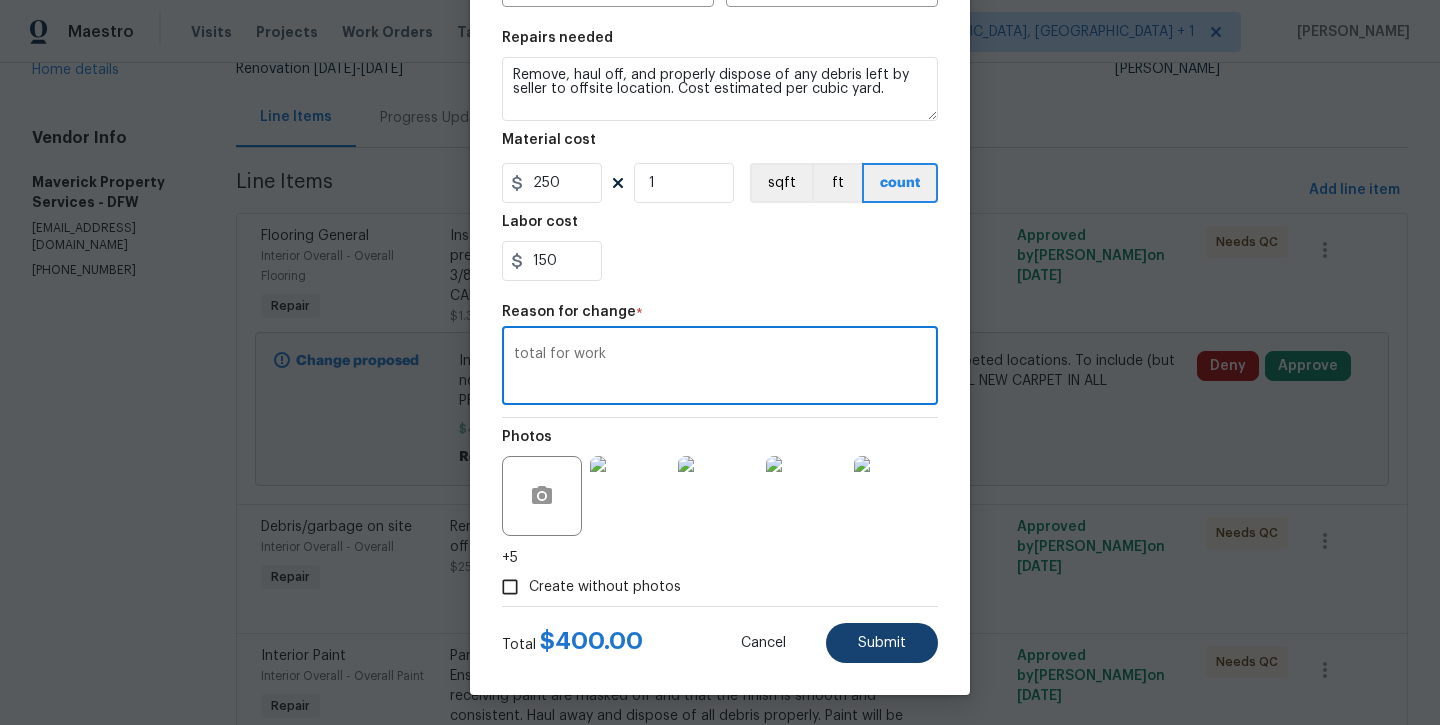 type on "total for work" 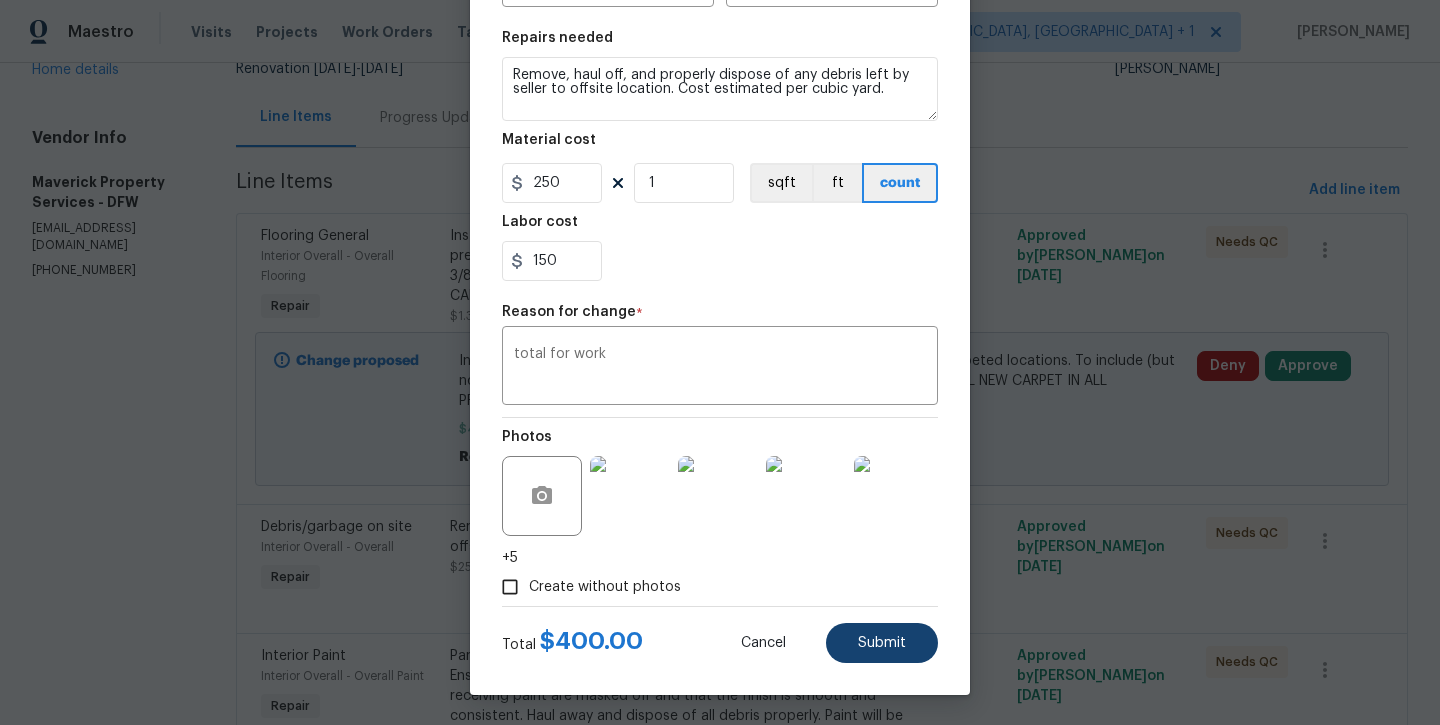 click on "Submit" at bounding box center [882, 643] 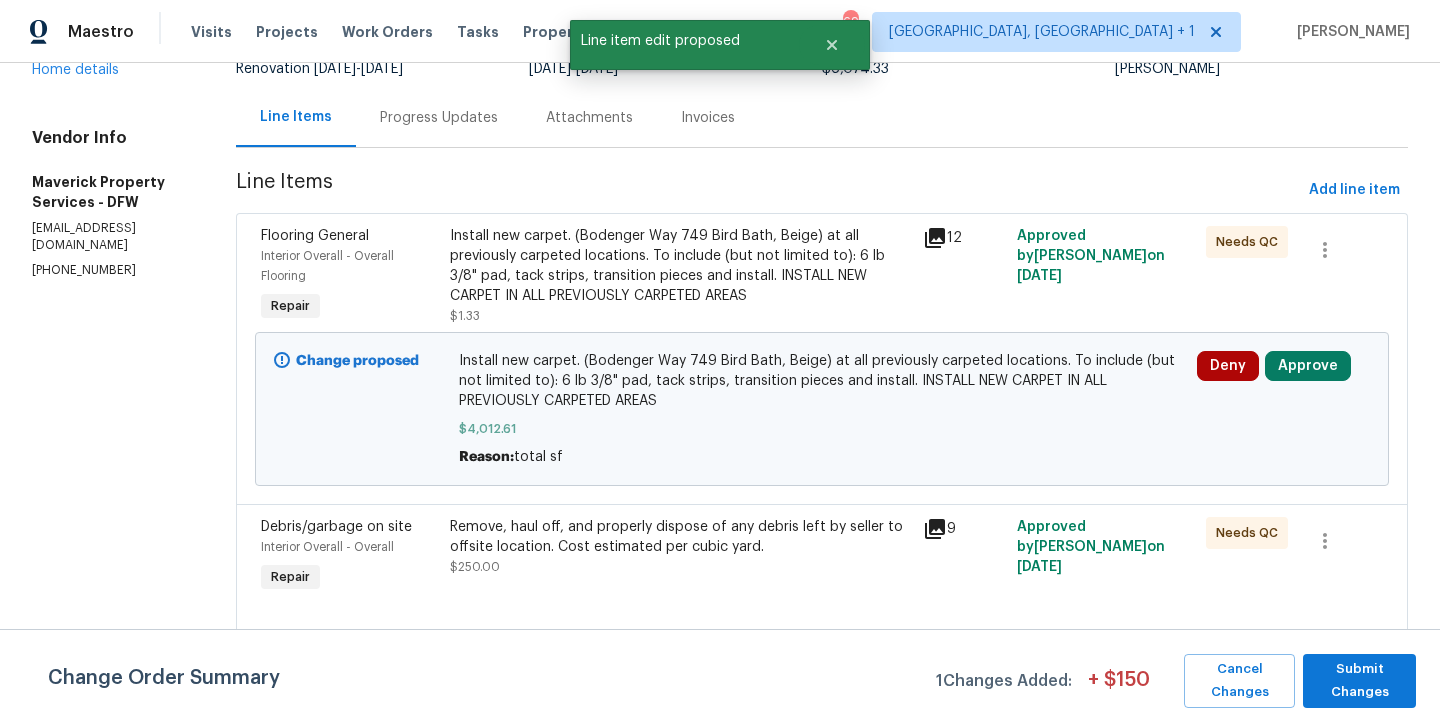 scroll, scrollTop: 0, scrollLeft: 0, axis: both 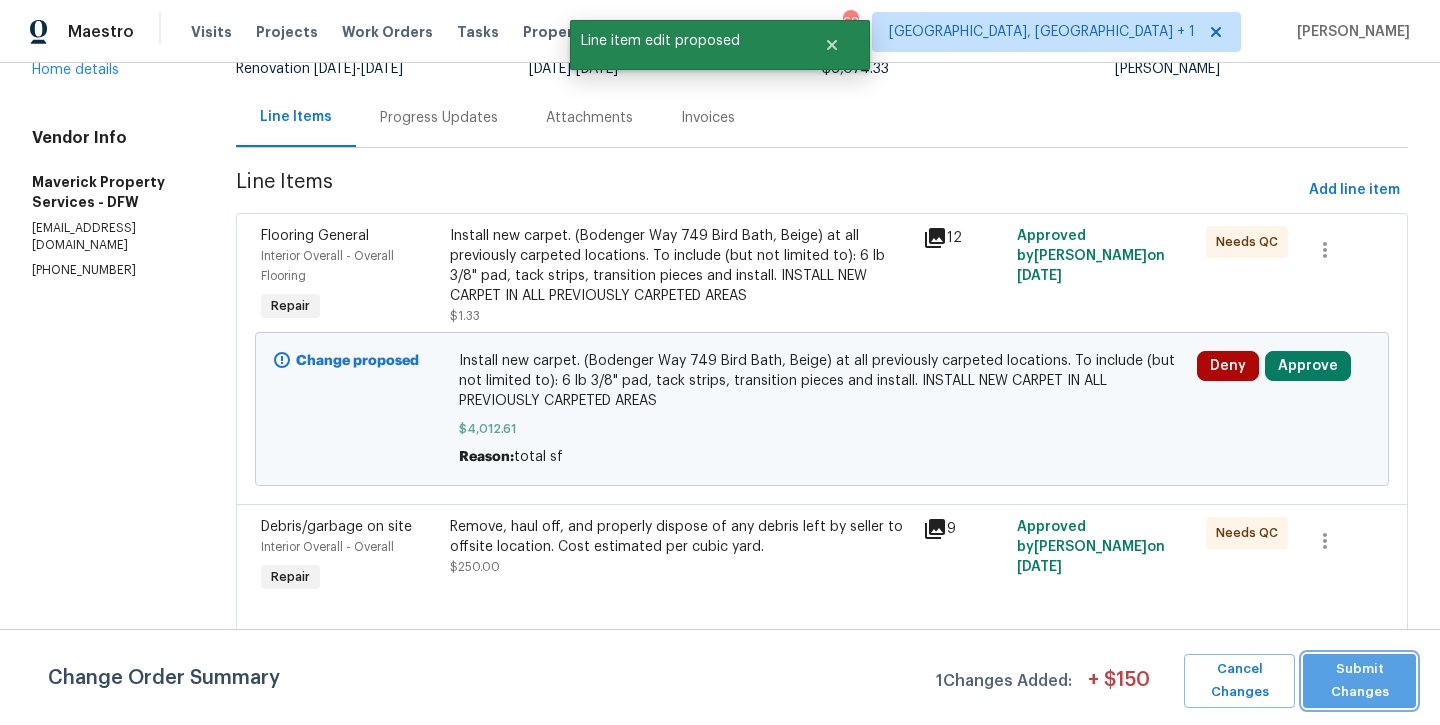 click on "Submit Changes" at bounding box center (1359, 681) 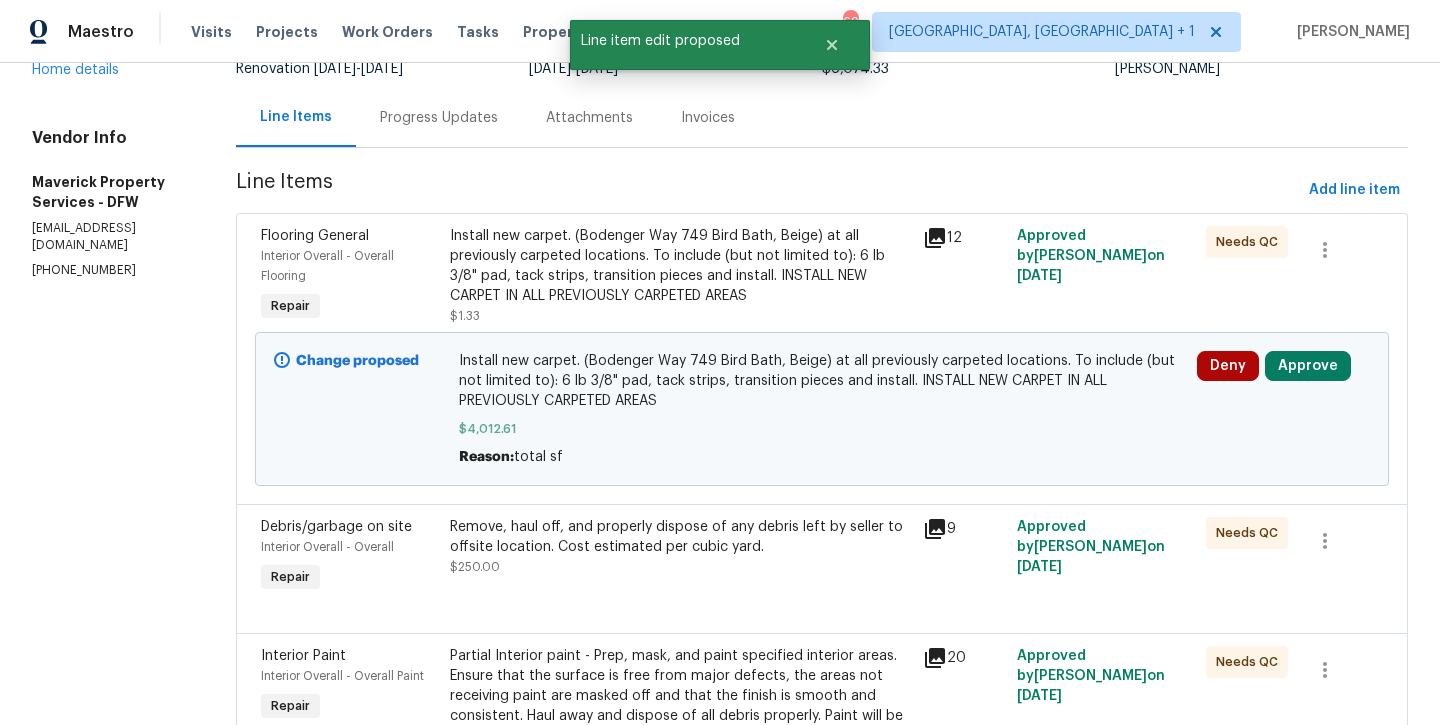 scroll, scrollTop: 0, scrollLeft: 0, axis: both 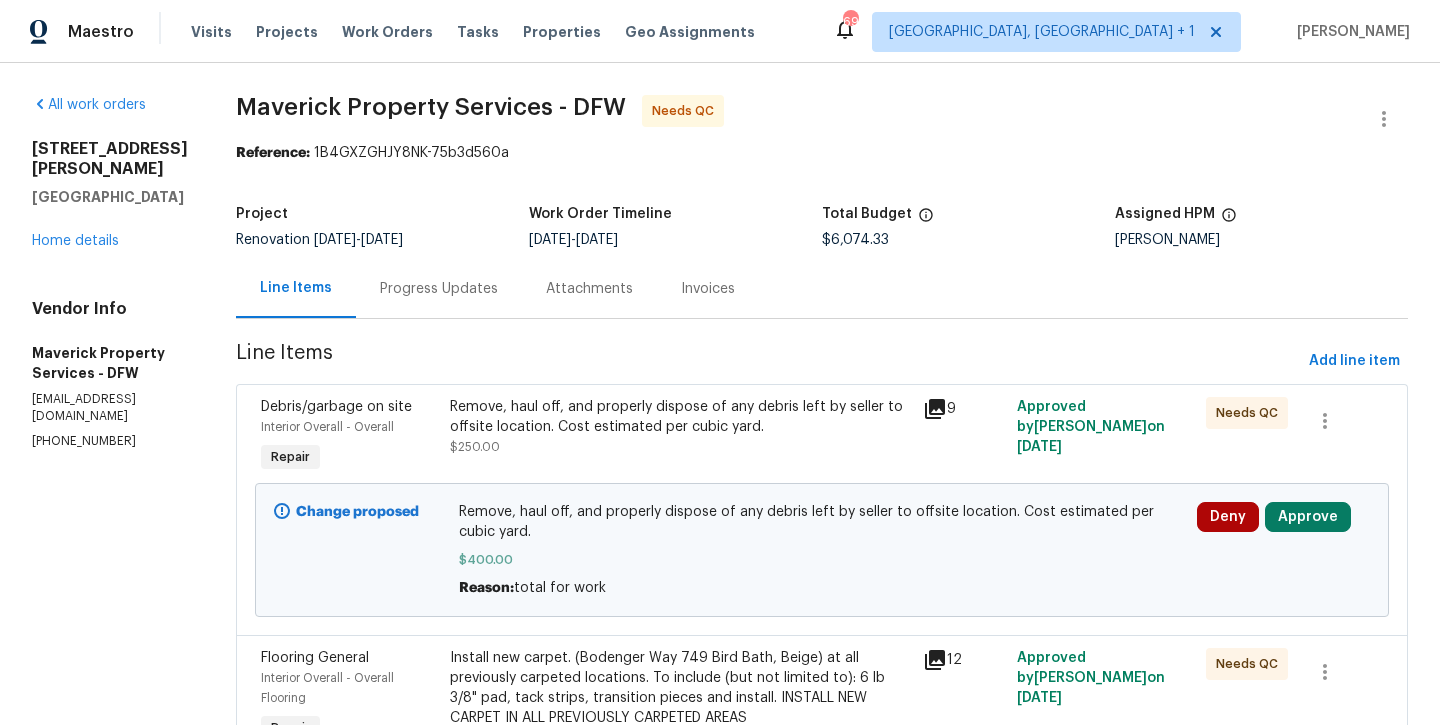 click on "All work orders 1204 Hackworth St Roanoke, TX 76262 Home details Vendor Info Maverick Property Services - DFW opendoor@maverickpropertyservices.com (817) 829-4650" at bounding box center [110, 272] 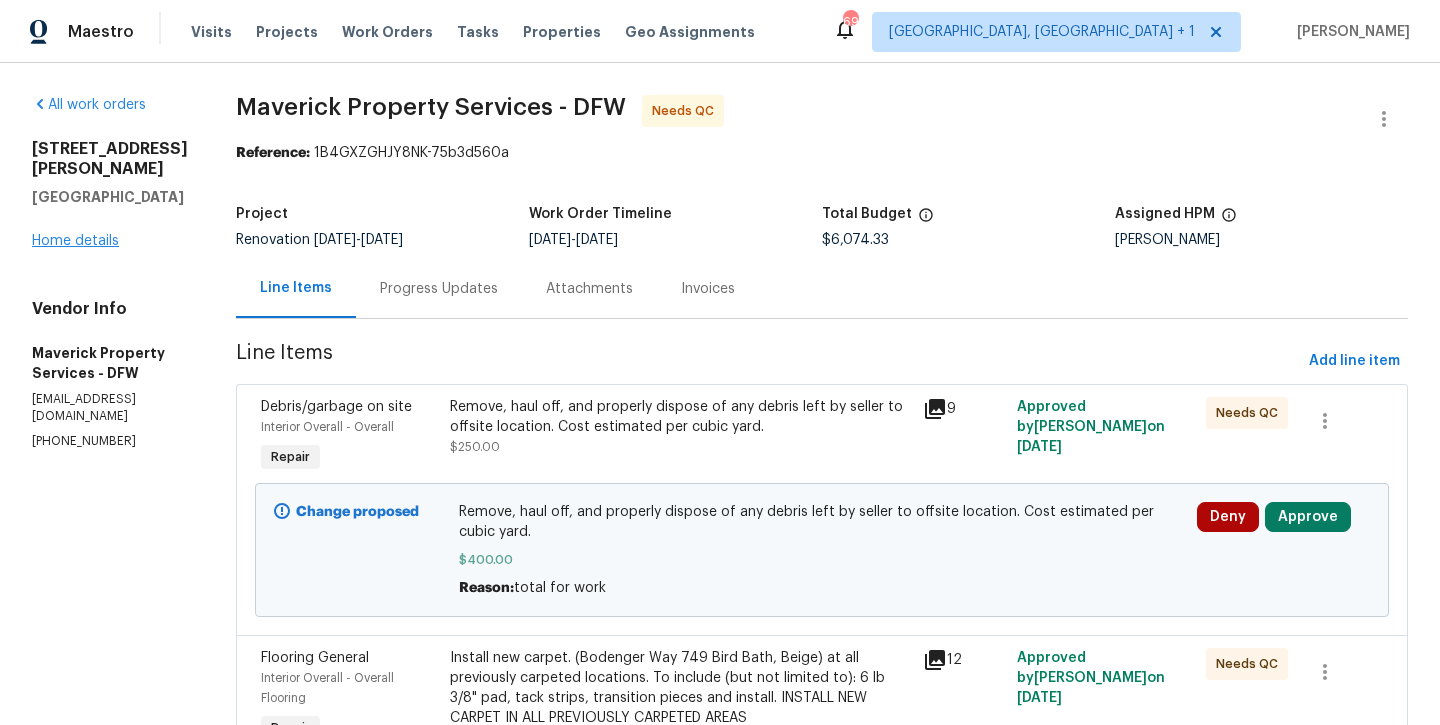 click on "Home details" at bounding box center [75, 241] 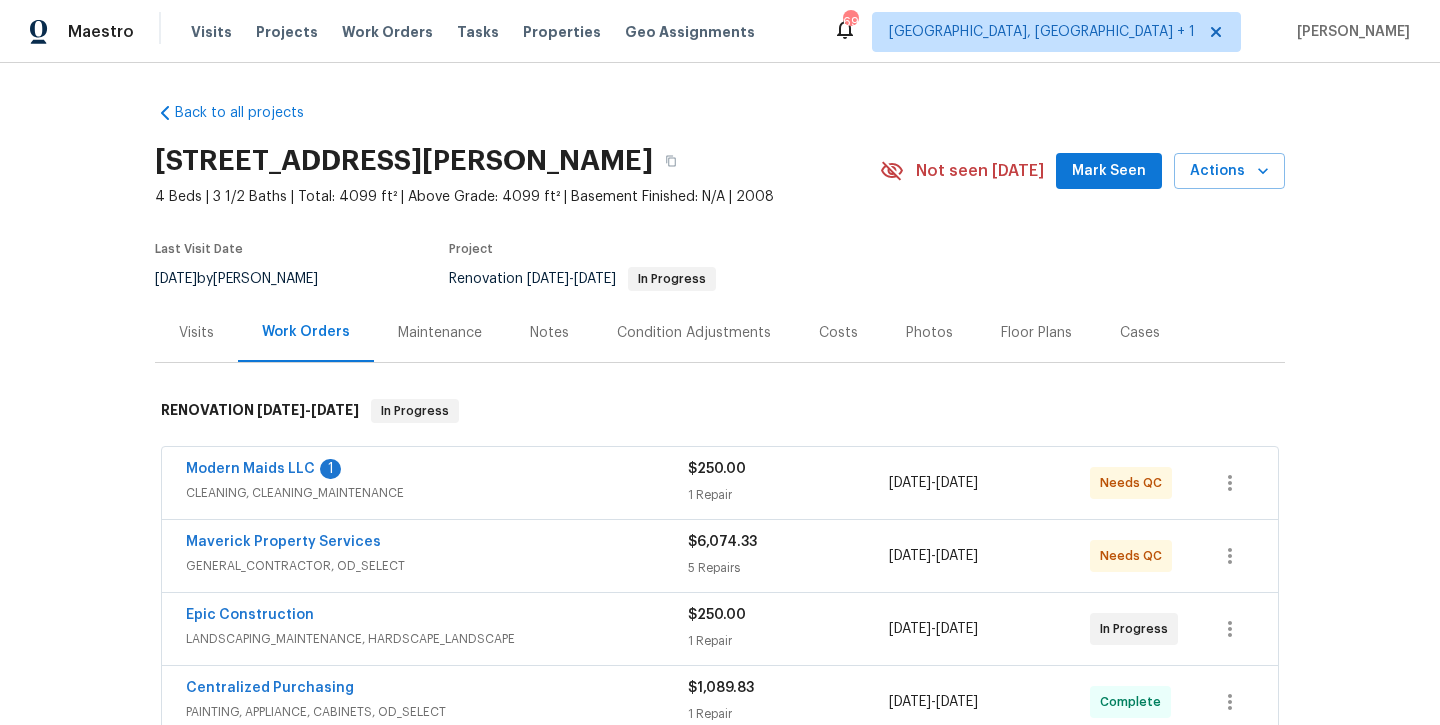 click on "Mark Seen" at bounding box center (1109, 171) 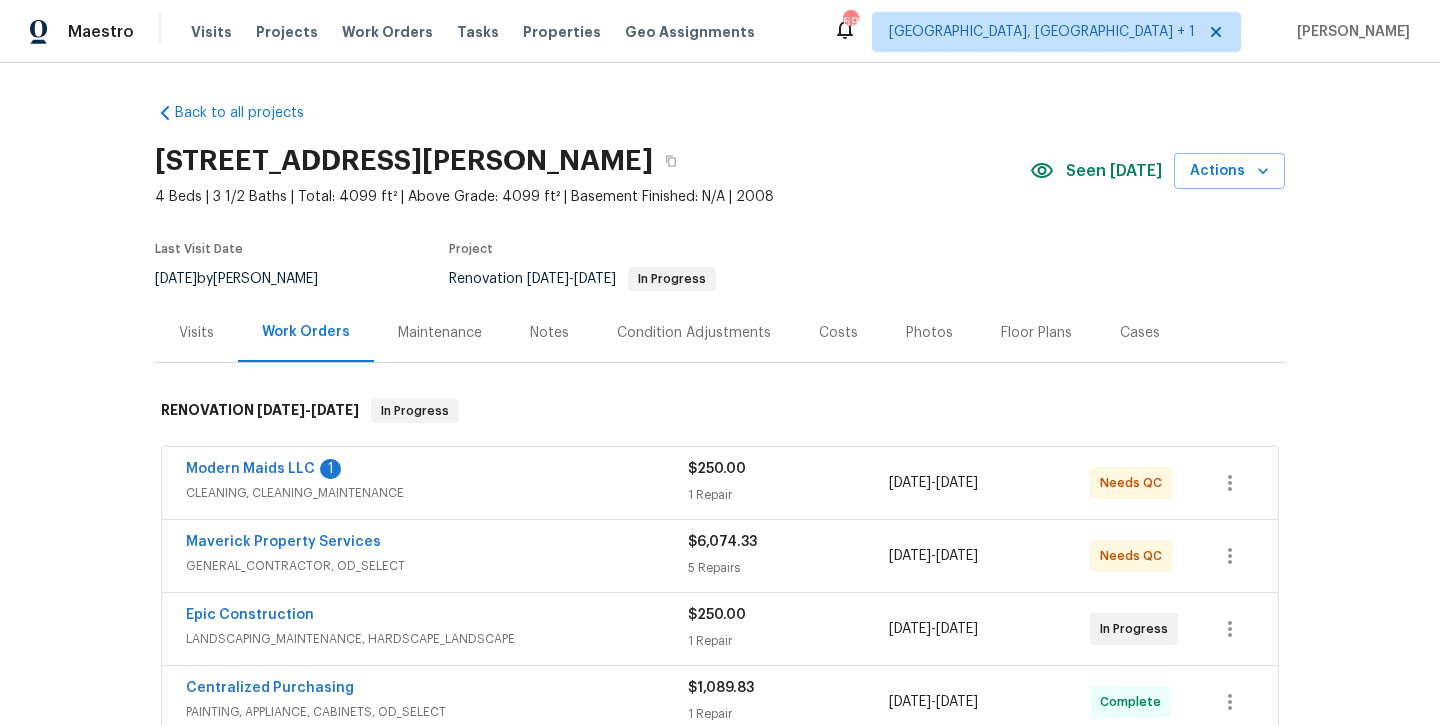click on "Notes" at bounding box center [549, 333] 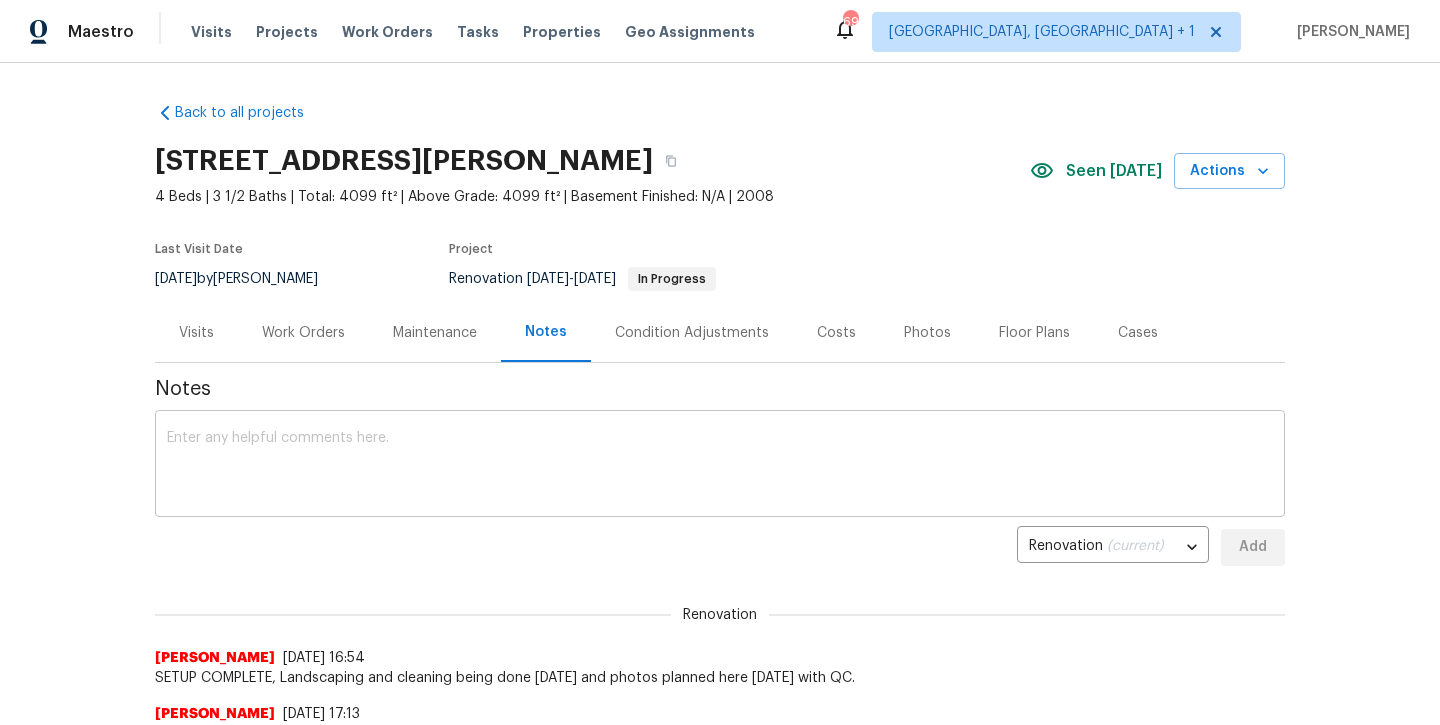 click on "x ​" at bounding box center [720, 466] 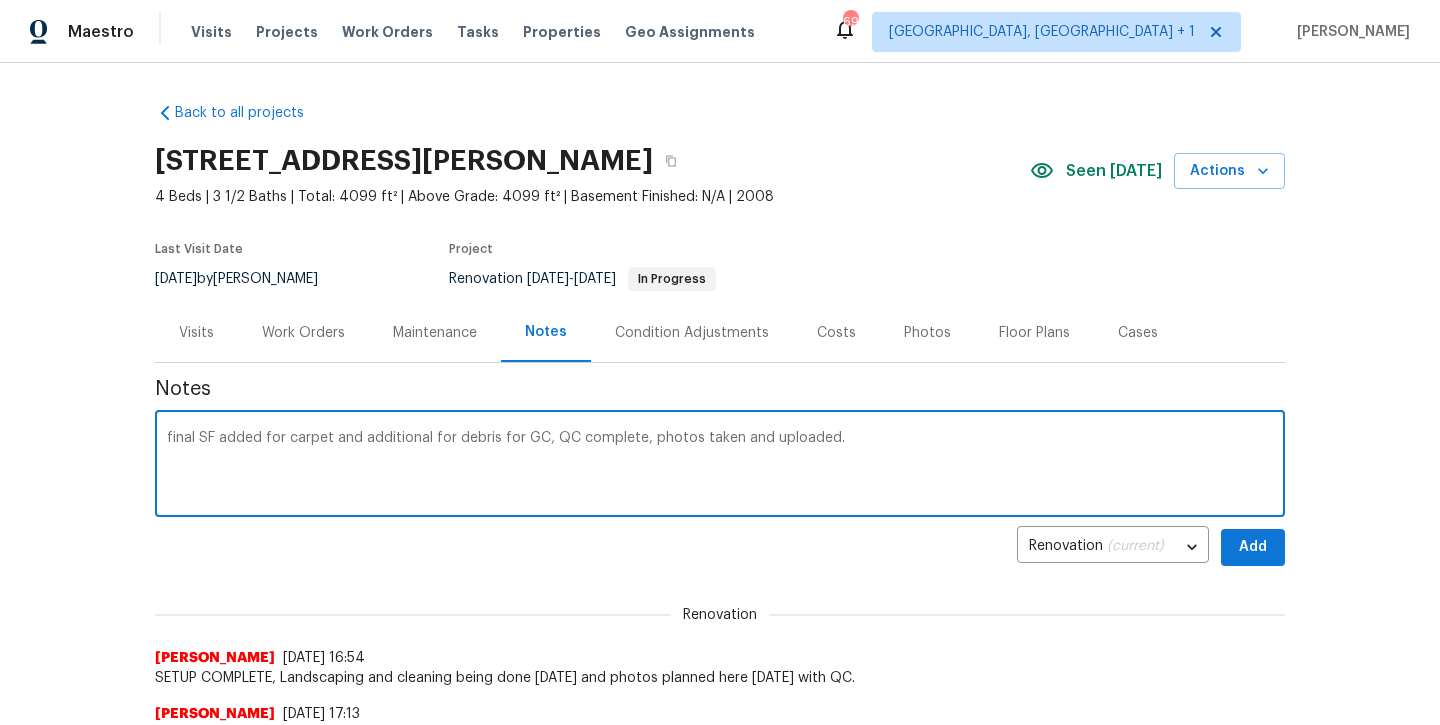 type on "final SF added for carpet and additional for debris for GC, QC complete, photos taken and uploaded." 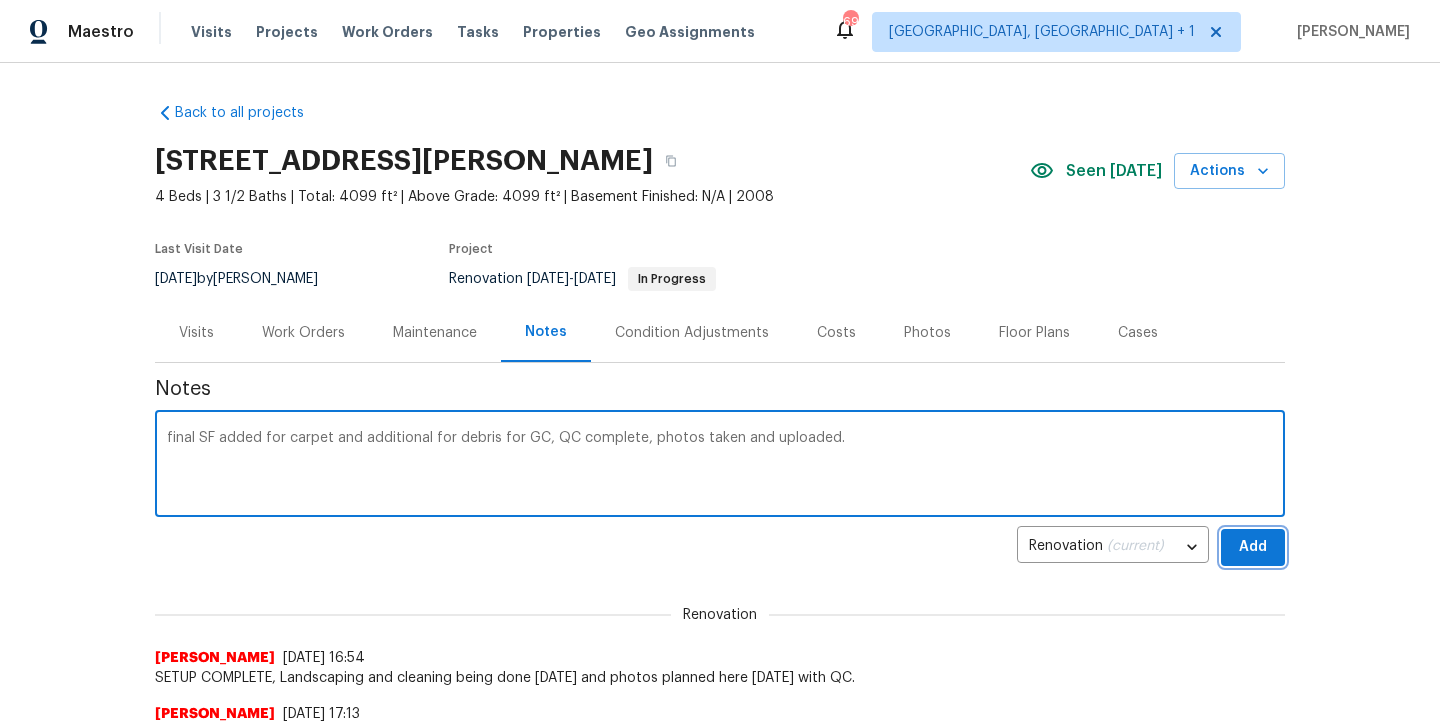 click on "Add" at bounding box center (1253, 547) 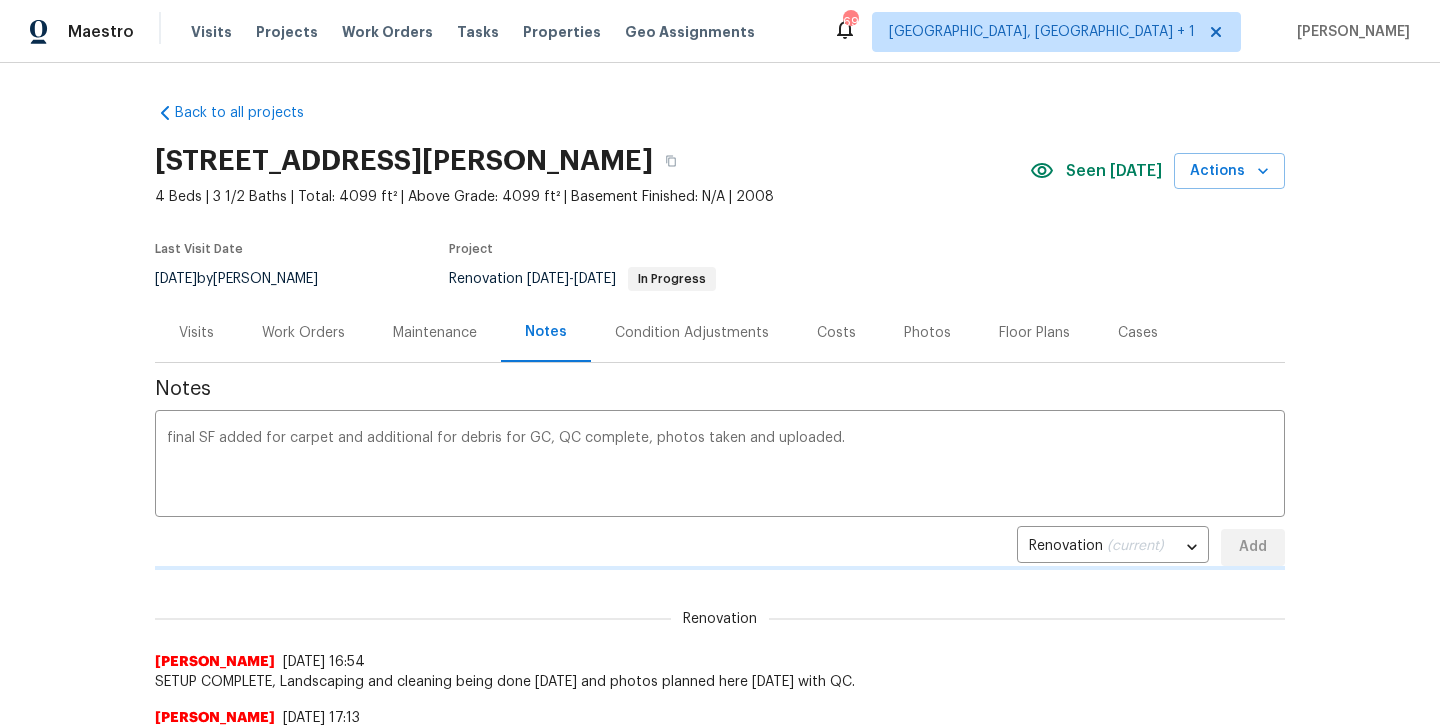 type 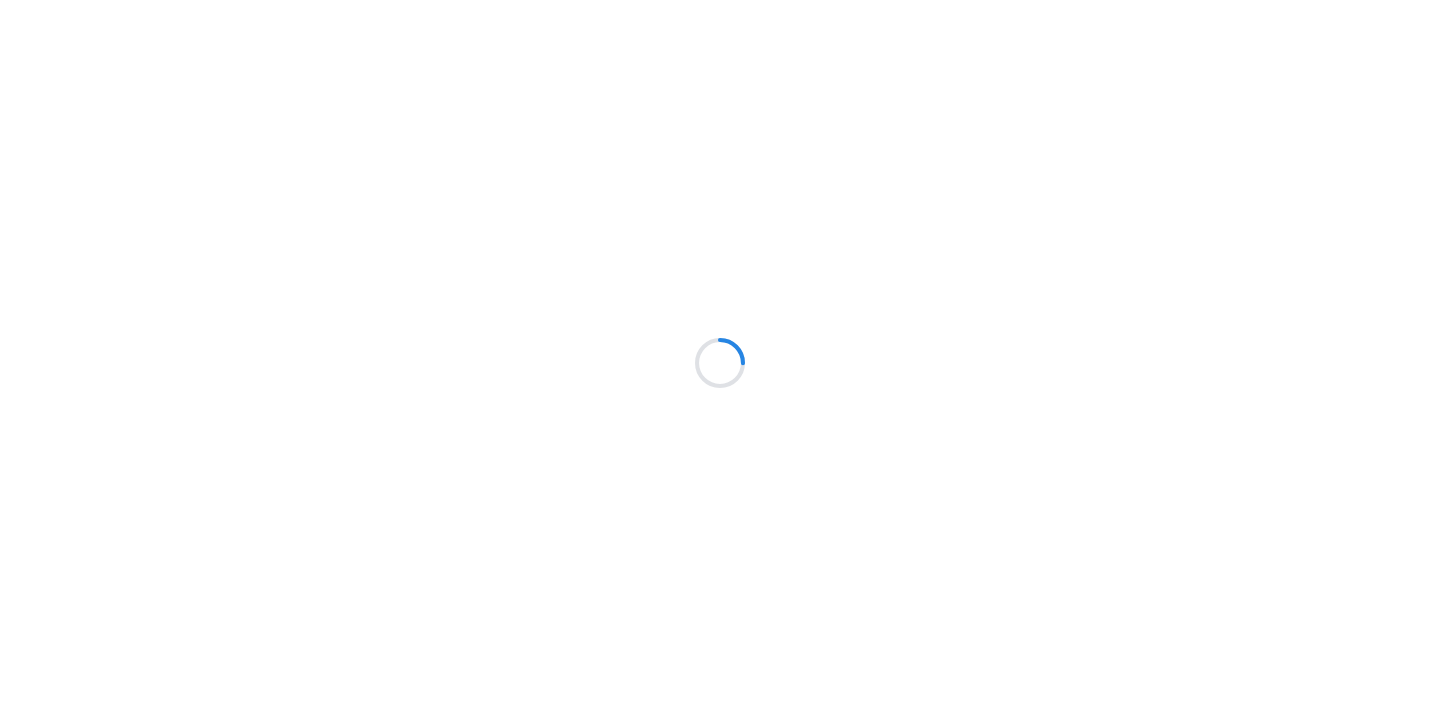 scroll, scrollTop: 0, scrollLeft: 0, axis: both 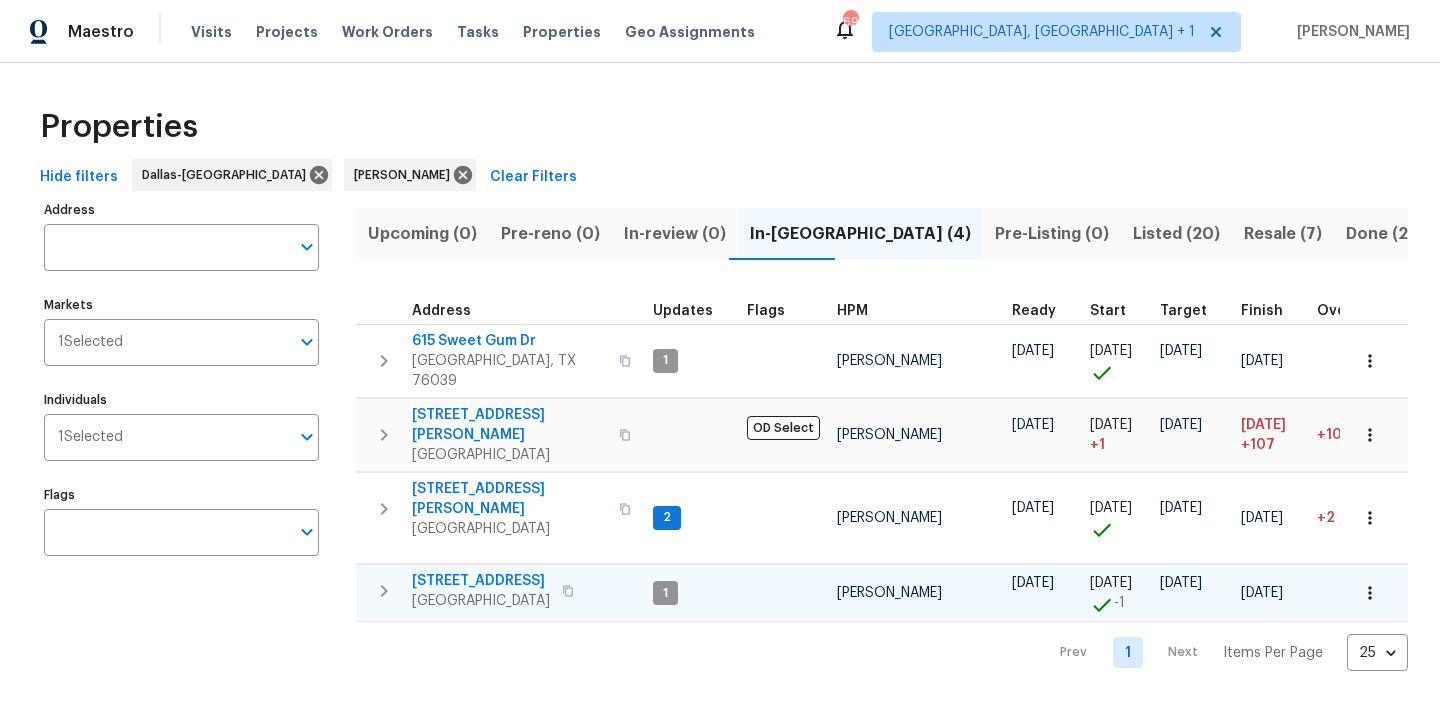 click on "6808 Driffield Cir E" at bounding box center [481, 581] 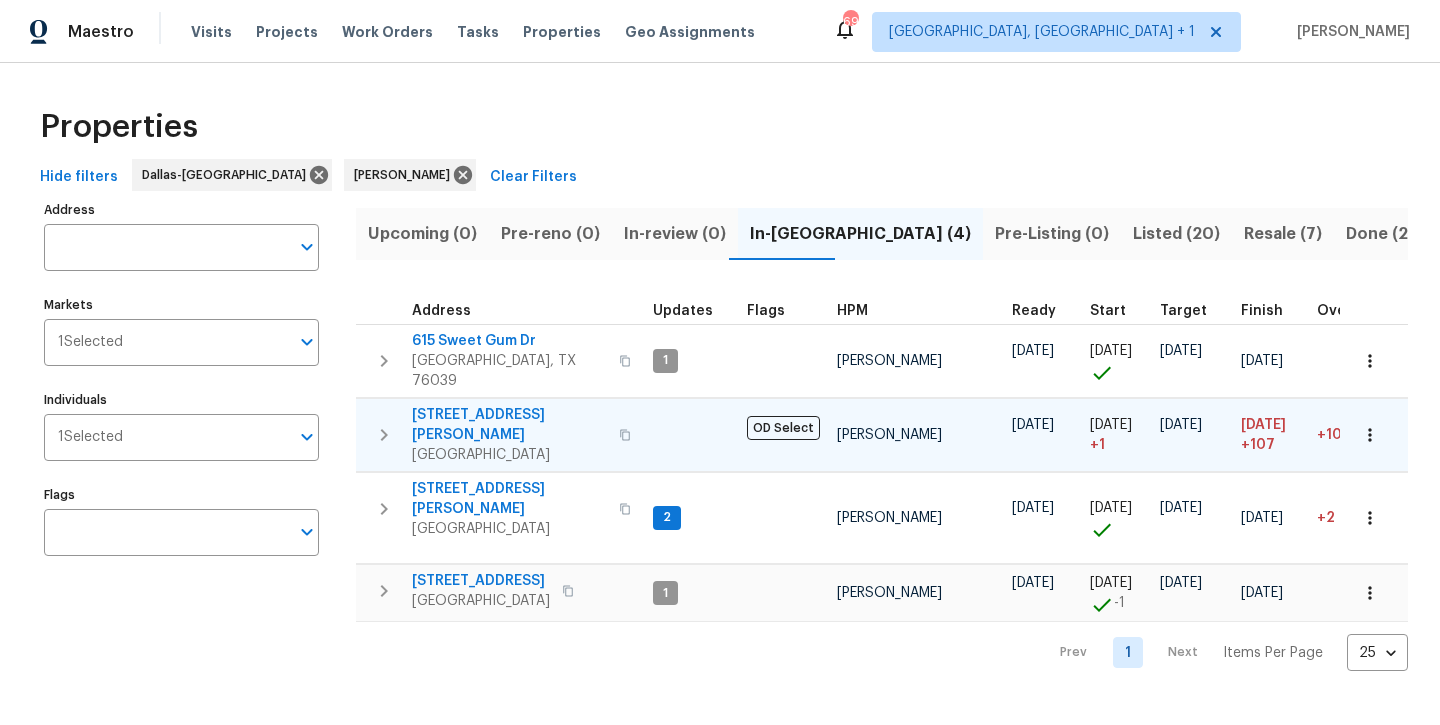 click on "Irving, TX 75038" at bounding box center [509, 455] 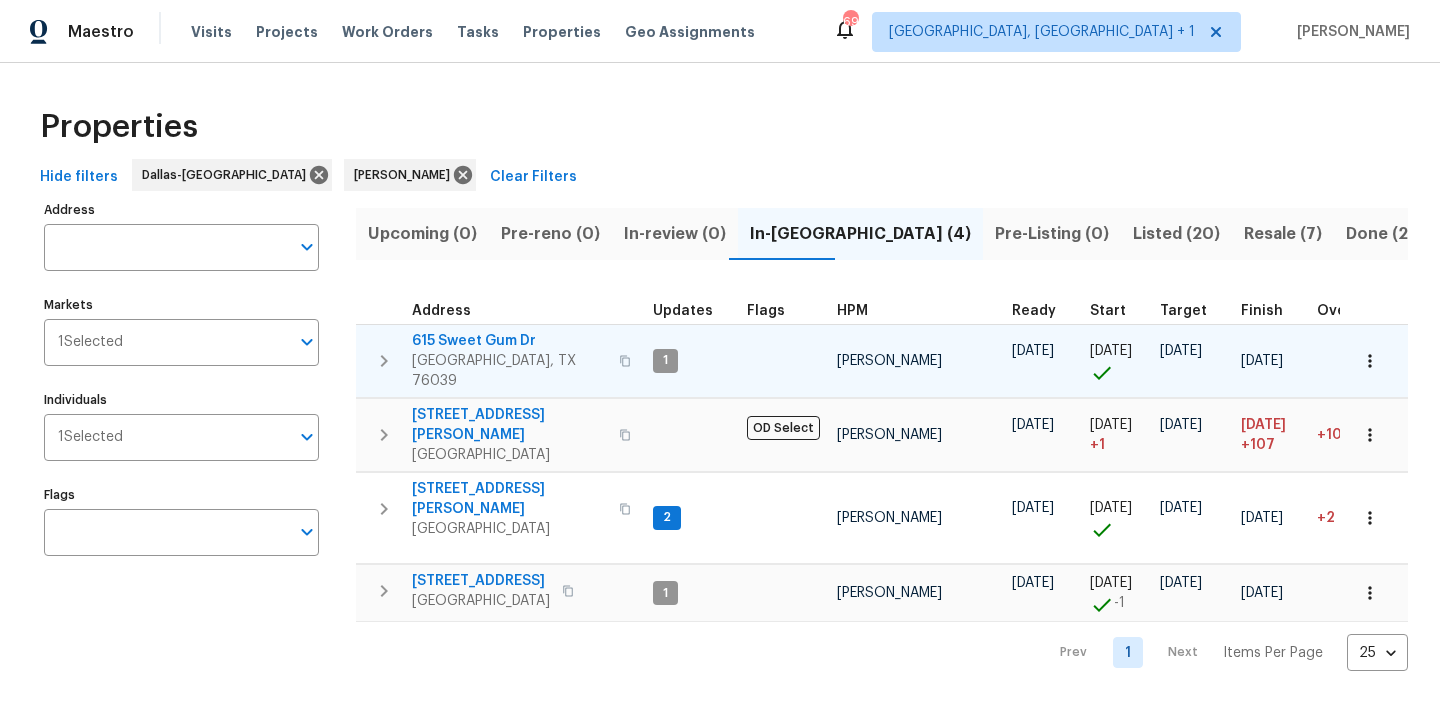 click on "615 Sweet Gum Dr" at bounding box center (509, 341) 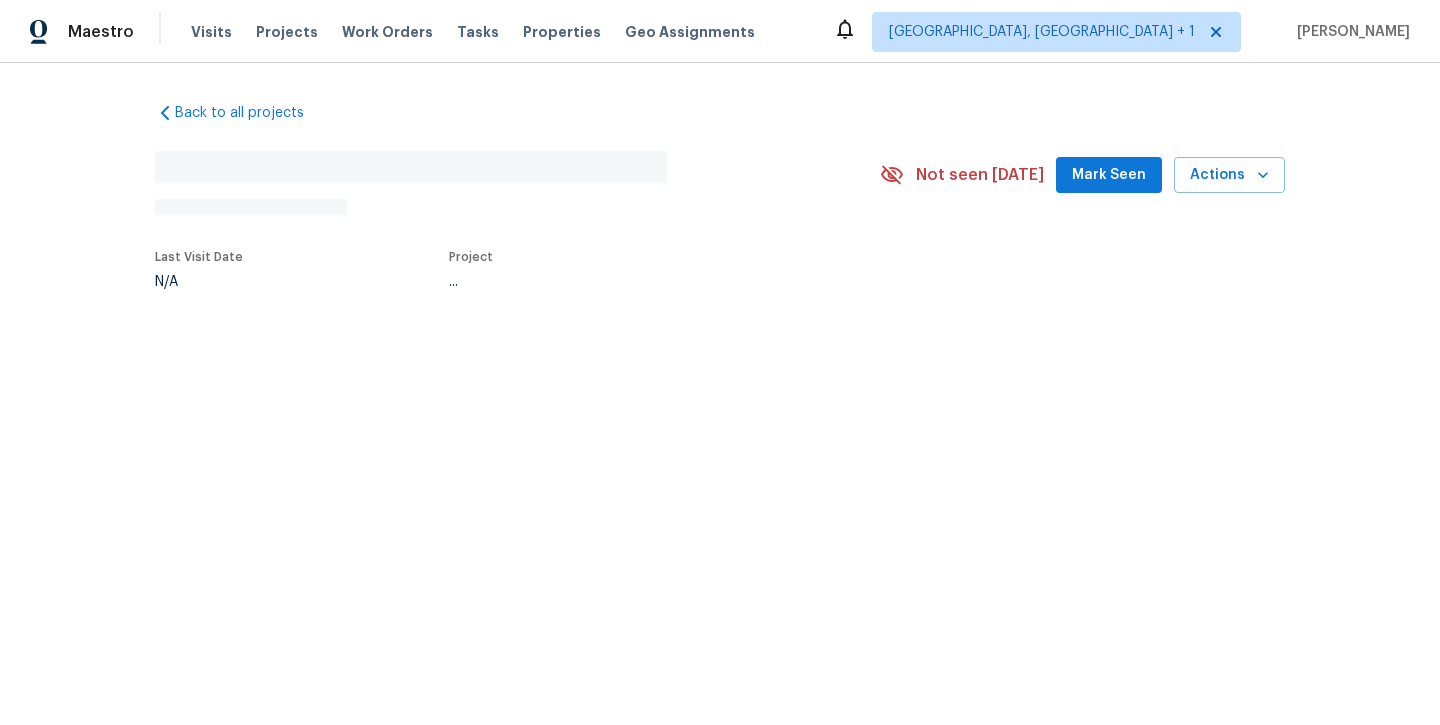 scroll, scrollTop: 0, scrollLeft: 0, axis: both 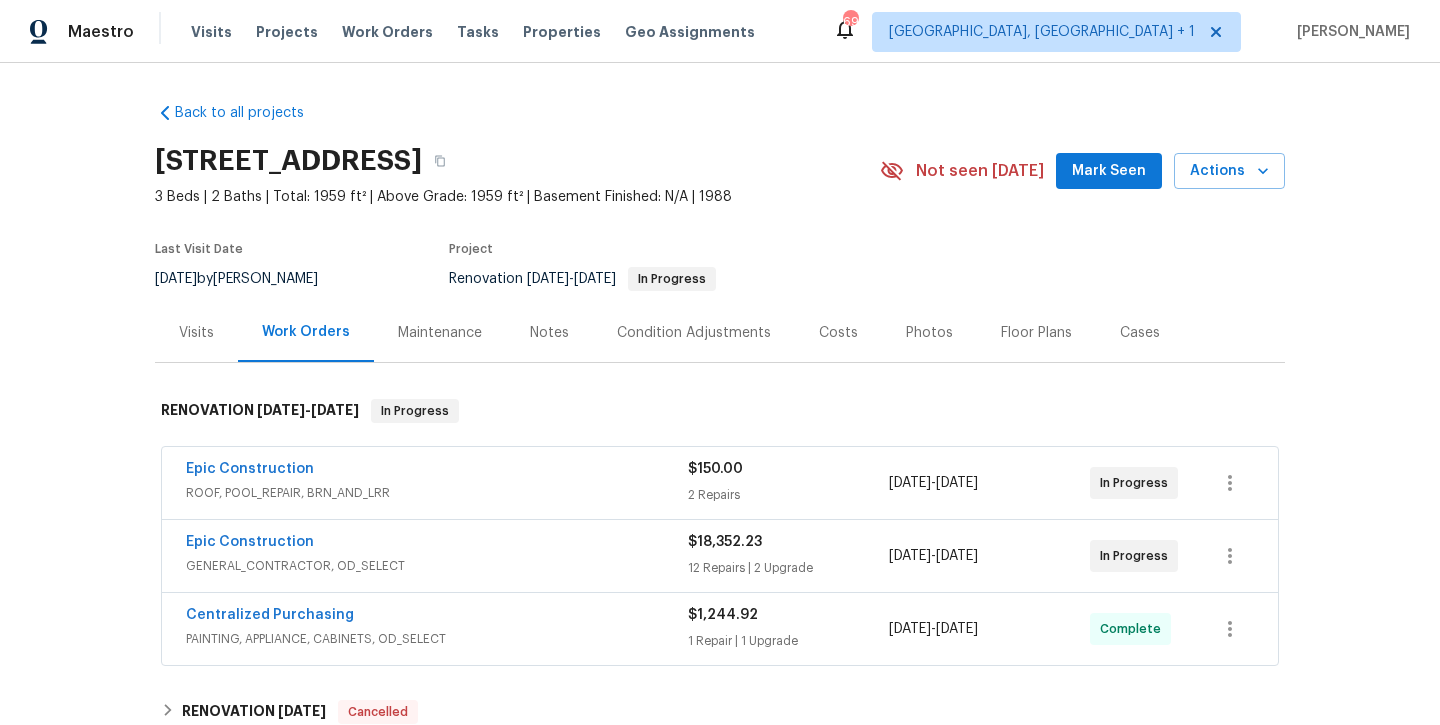 click on "Mark Seen" at bounding box center [1109, 171] 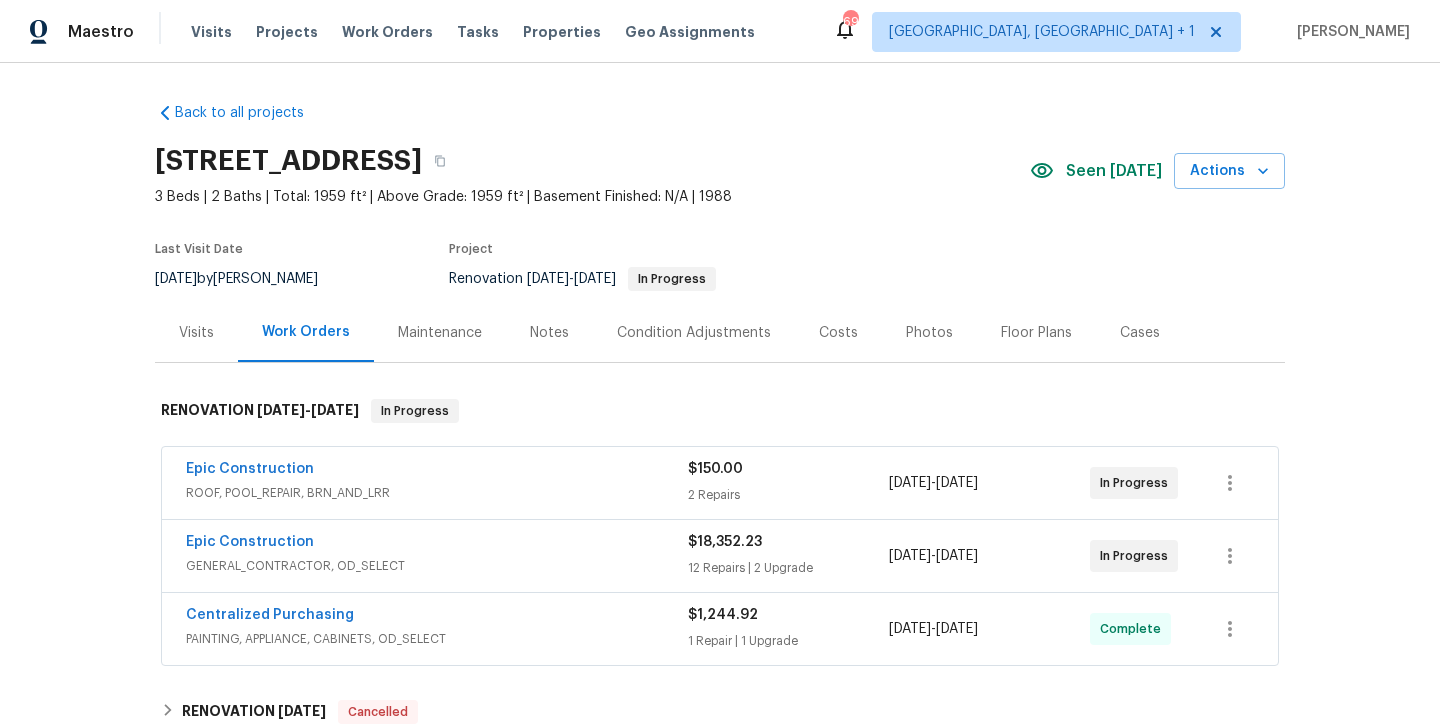 click on "Notes" at bounding box center [549, 333] 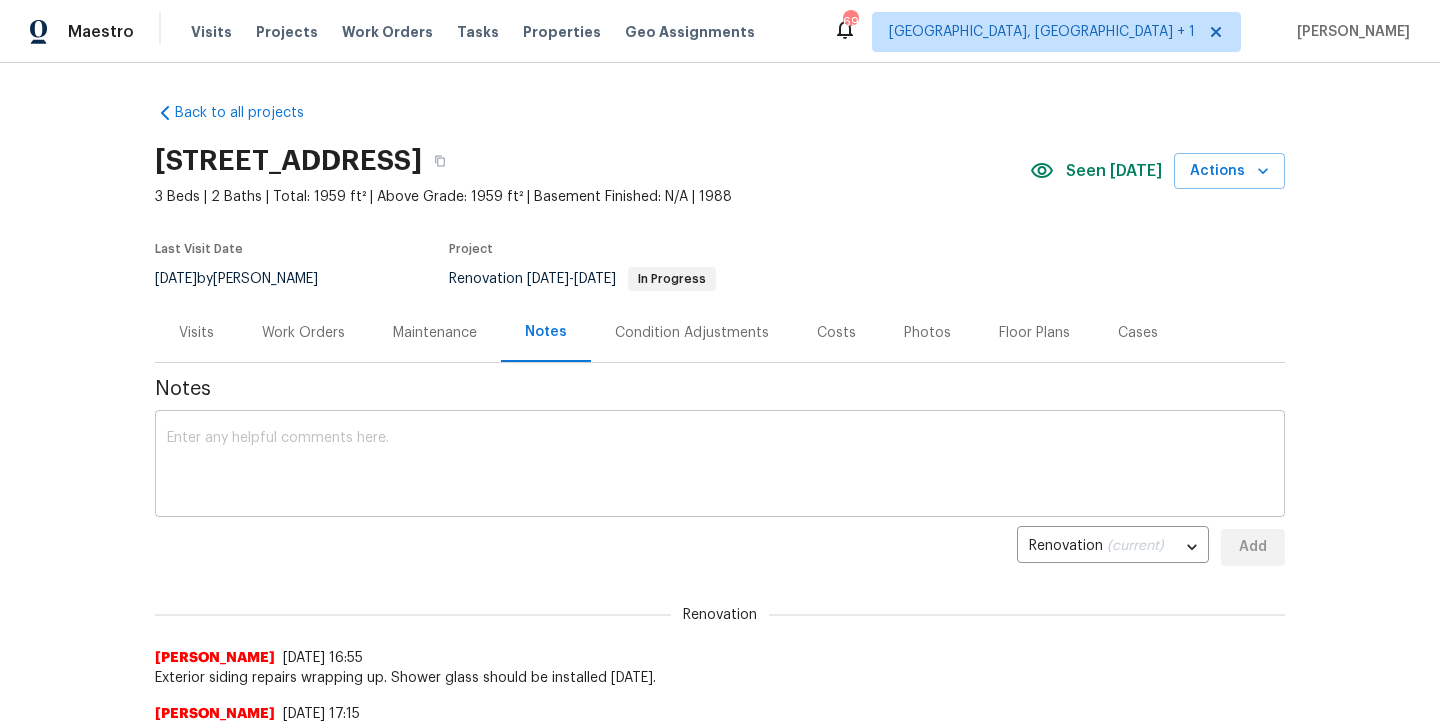 click at bounding box center (720, 466) 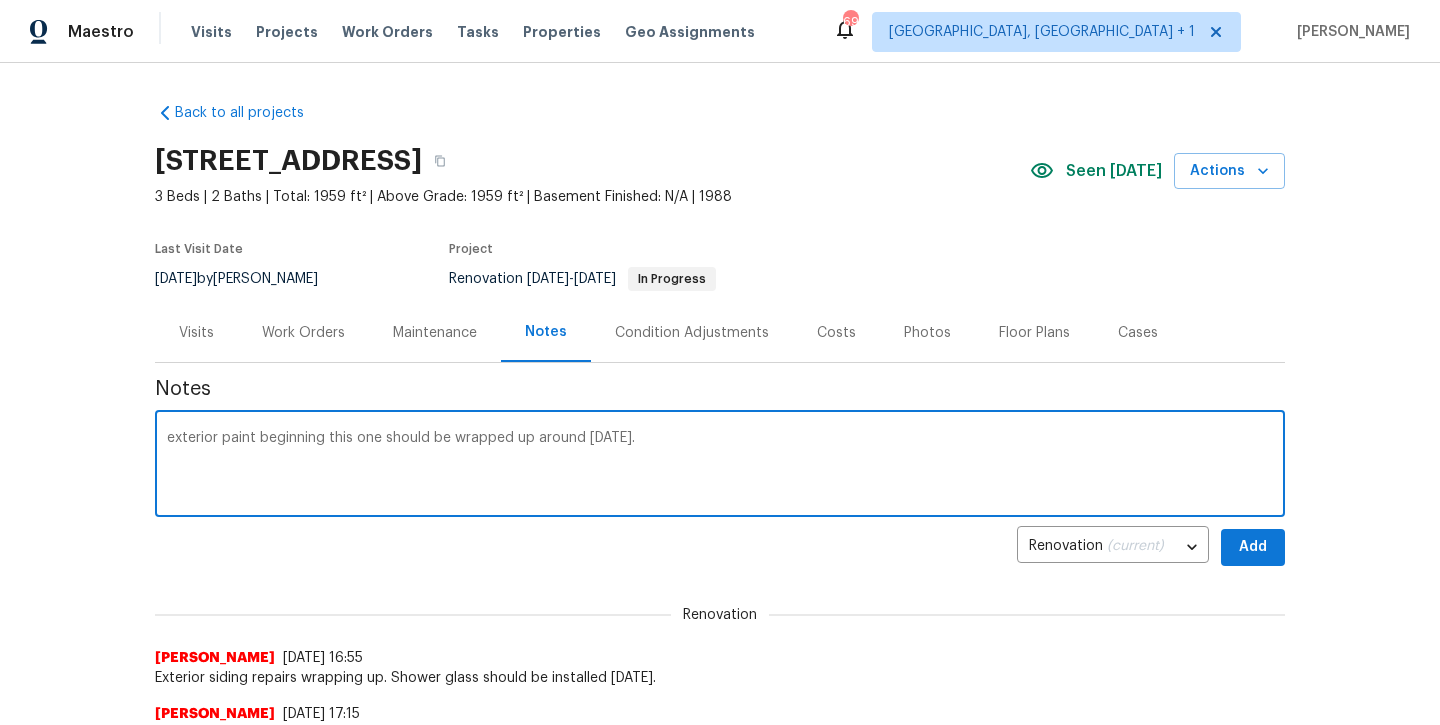 type on "exterior paint beginning this one should be wrapped up around Monday." 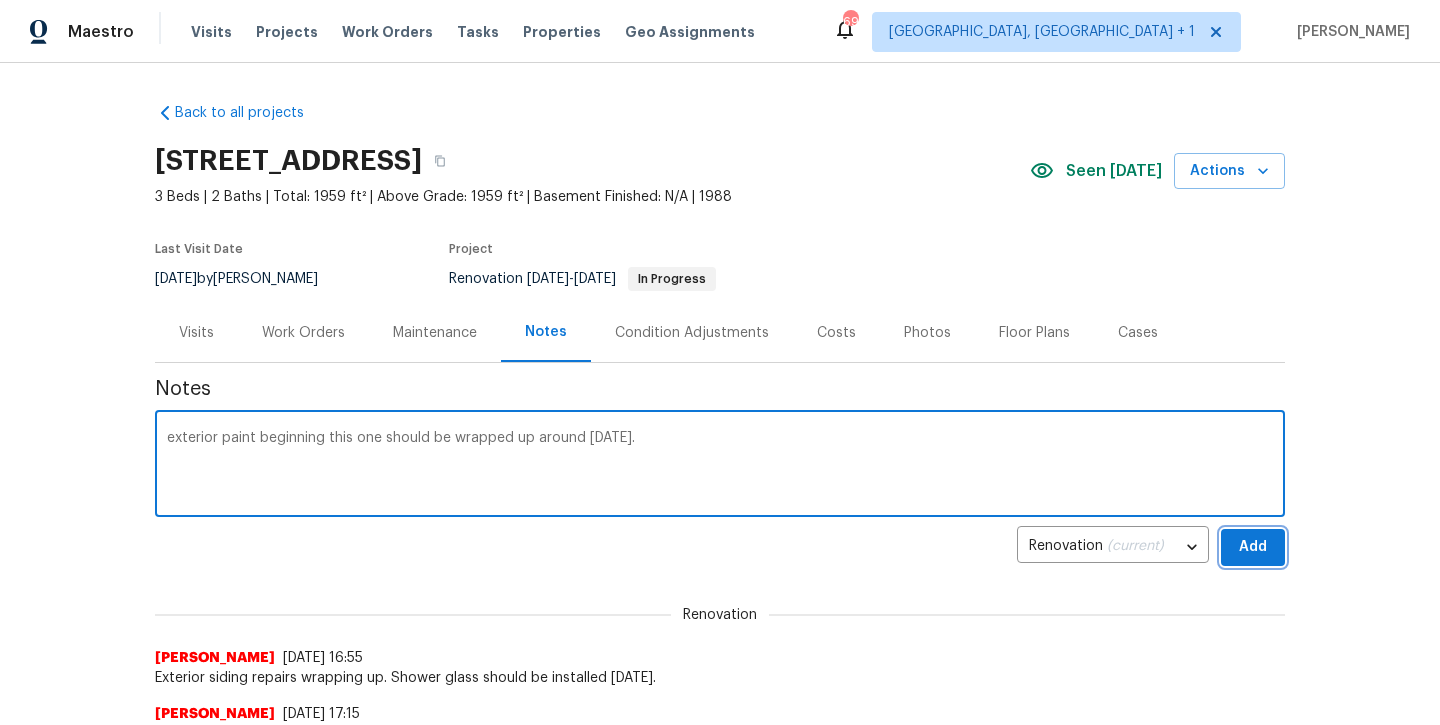 click on "Add" at bounding box center (1253, 547) 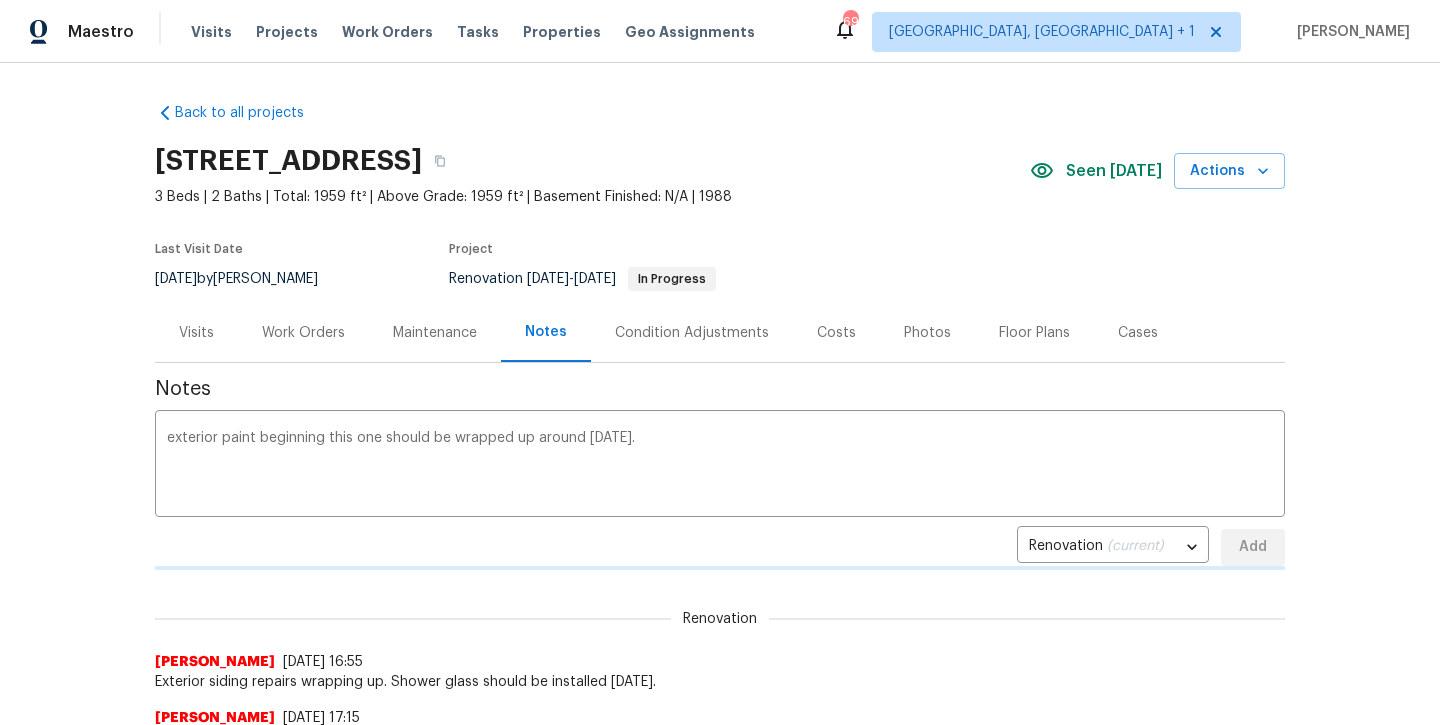 type 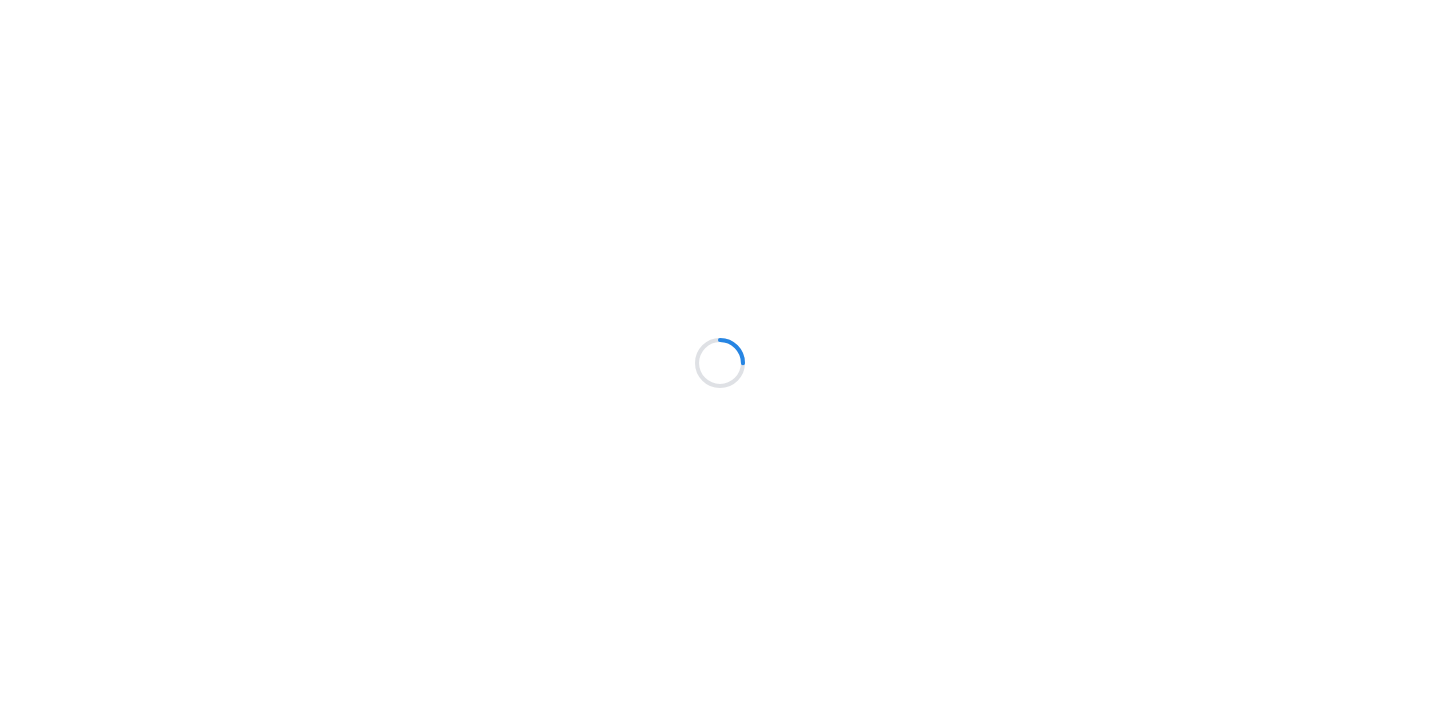 scroll, scrollTop: 0, scrollLeft: 0, axis: both 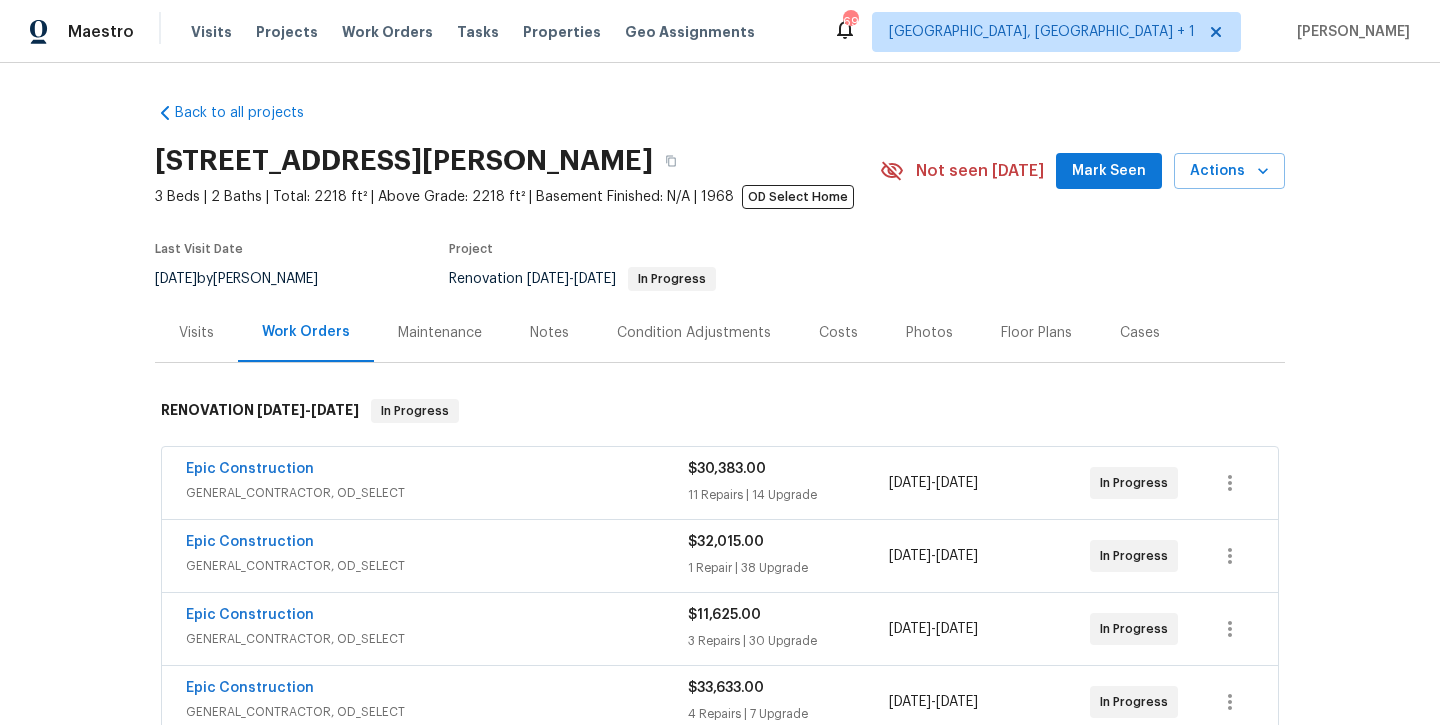 click on "Mark Seen" at bounding box center [1109, 171] 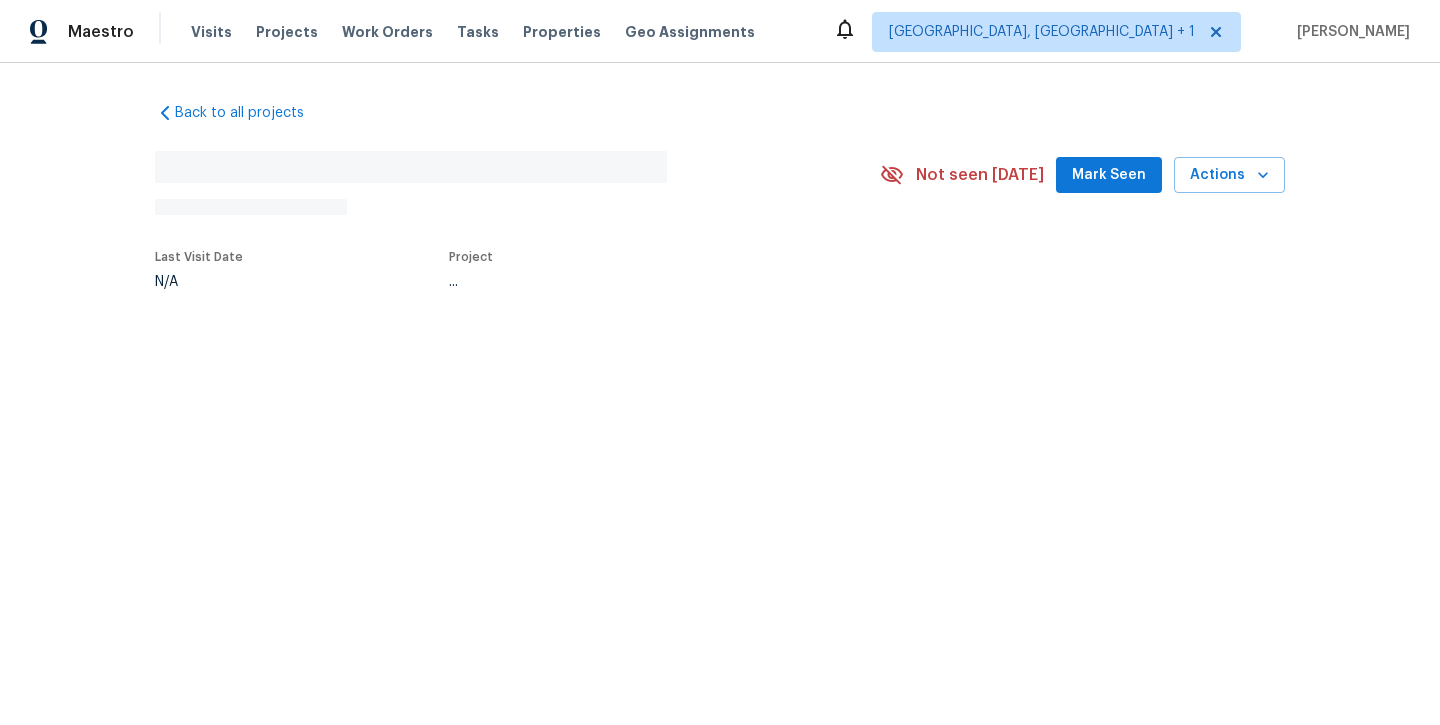 scroll, scrollTop: 0, scrollLeft: 0, axis: both 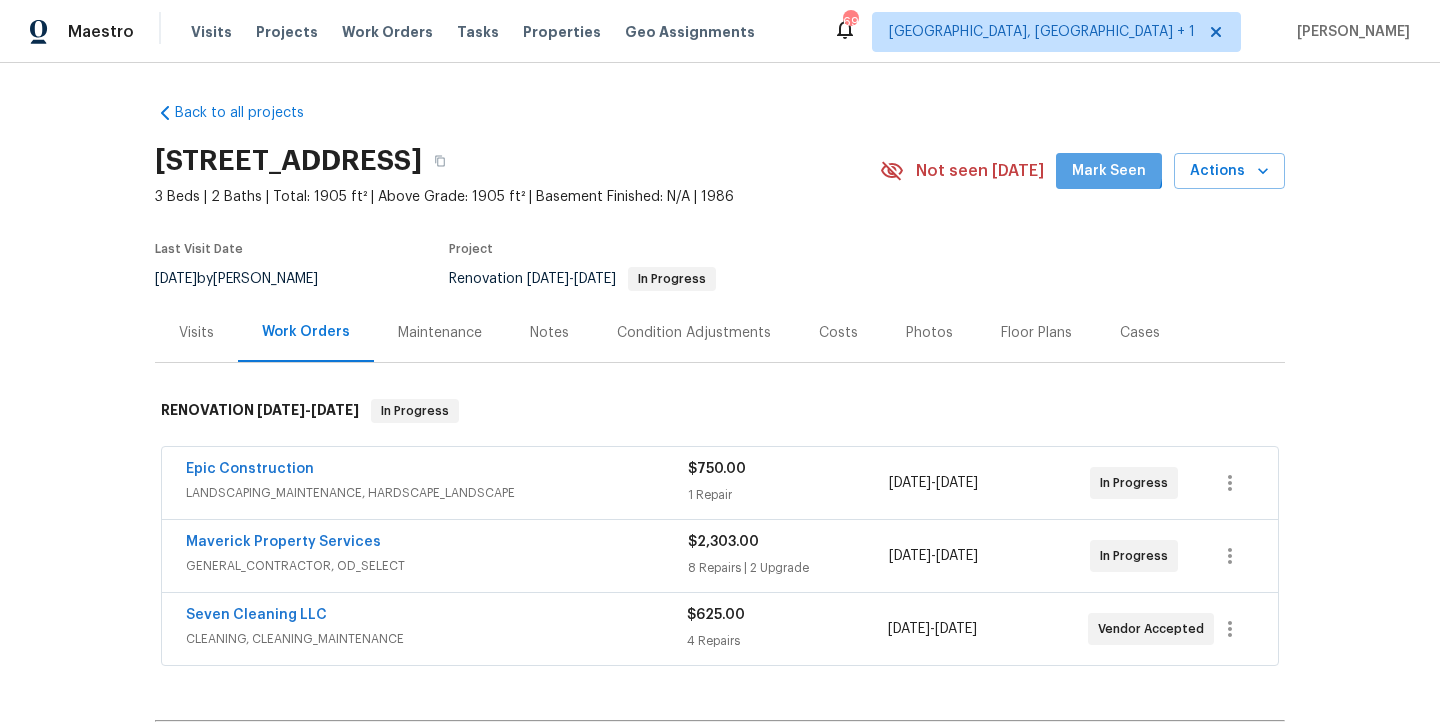click on "Mark Seen" at bounding box center [1109, 171] 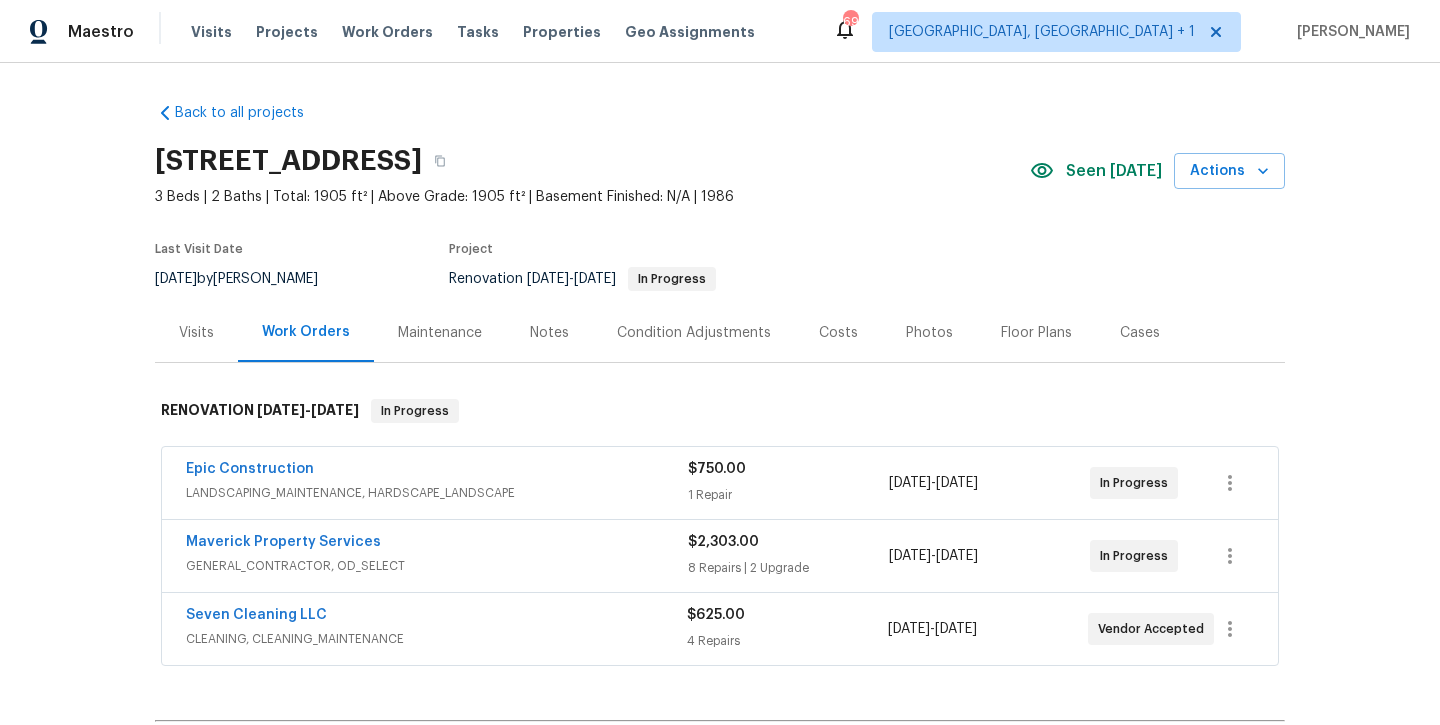 click on "Notes" at bounding box center (549, 332) 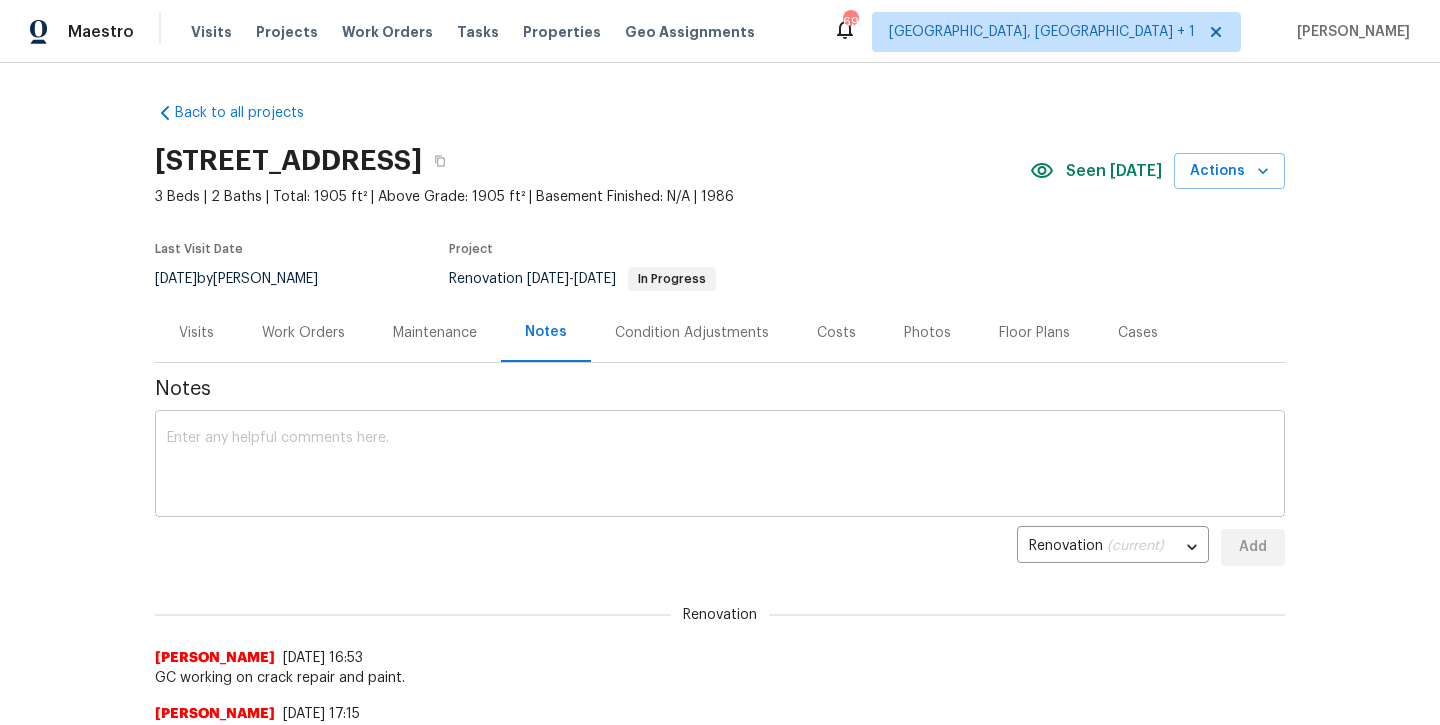 click at bounding box center [720, 466] 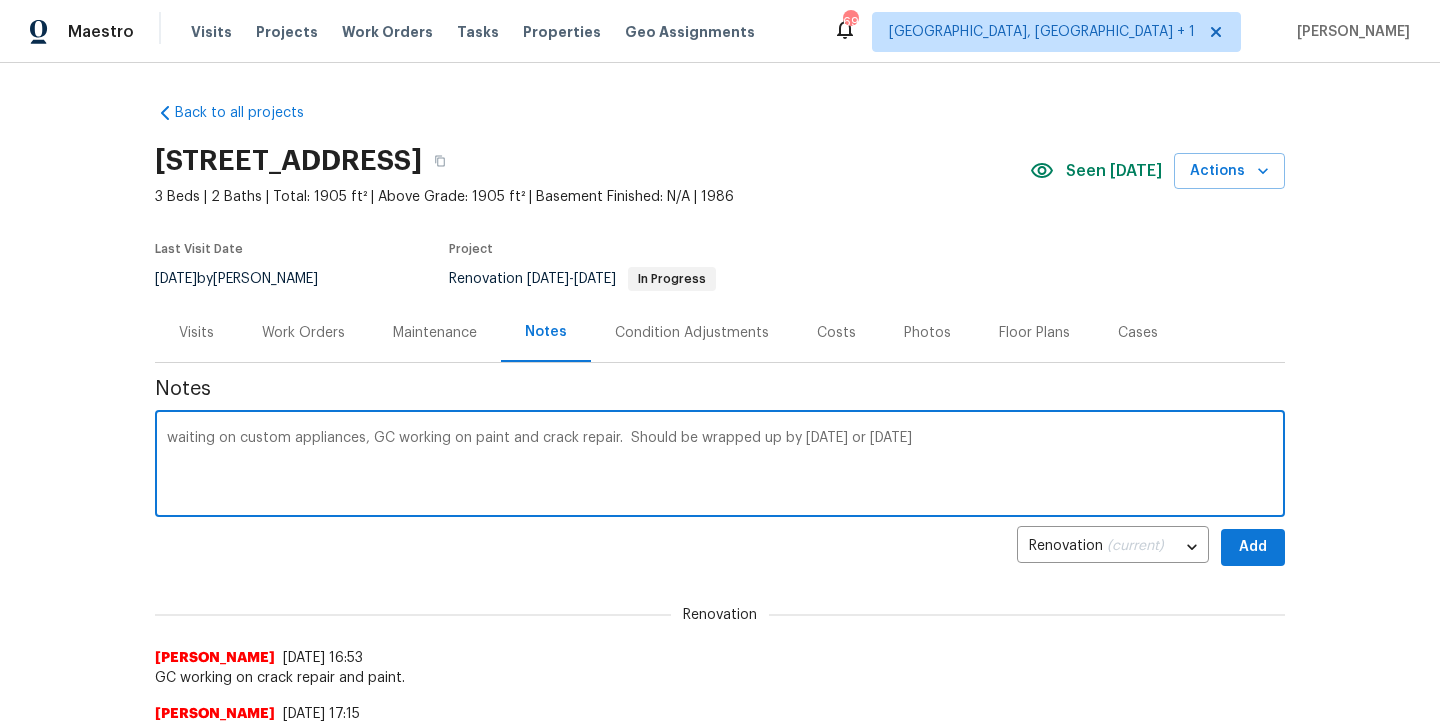 type on "waiting on custom appliances, GC working on paint and crack repair.  Should be wrapped up by Tuesday or Wednesday" 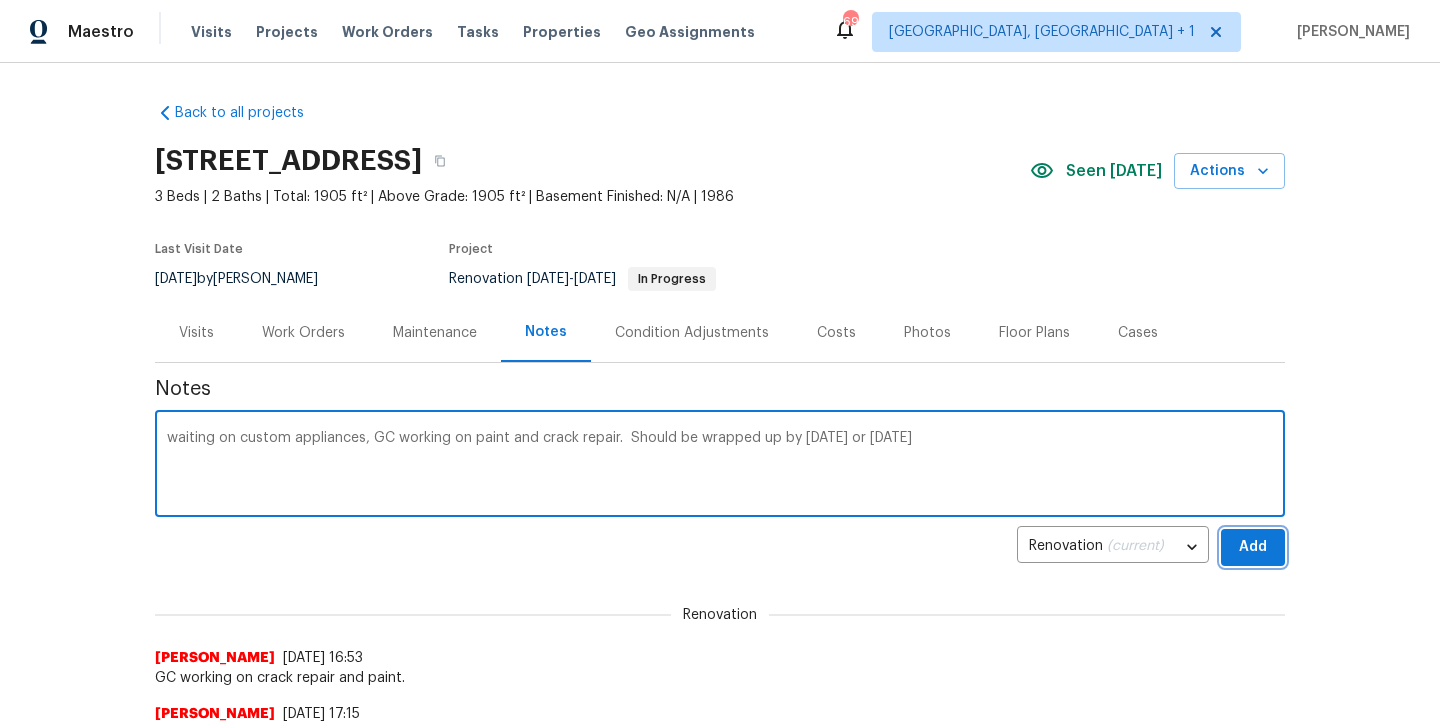 click on "Add" at bounding box center [1253, 547] 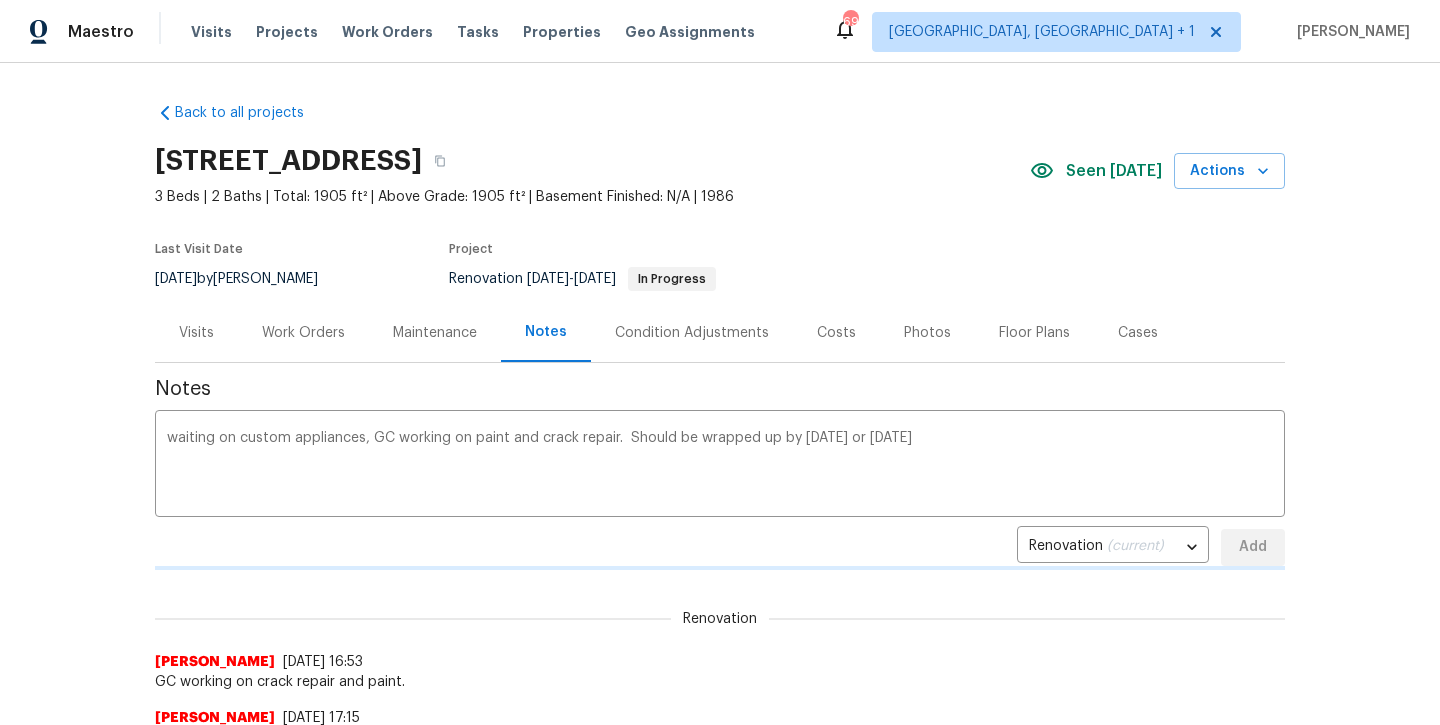 type 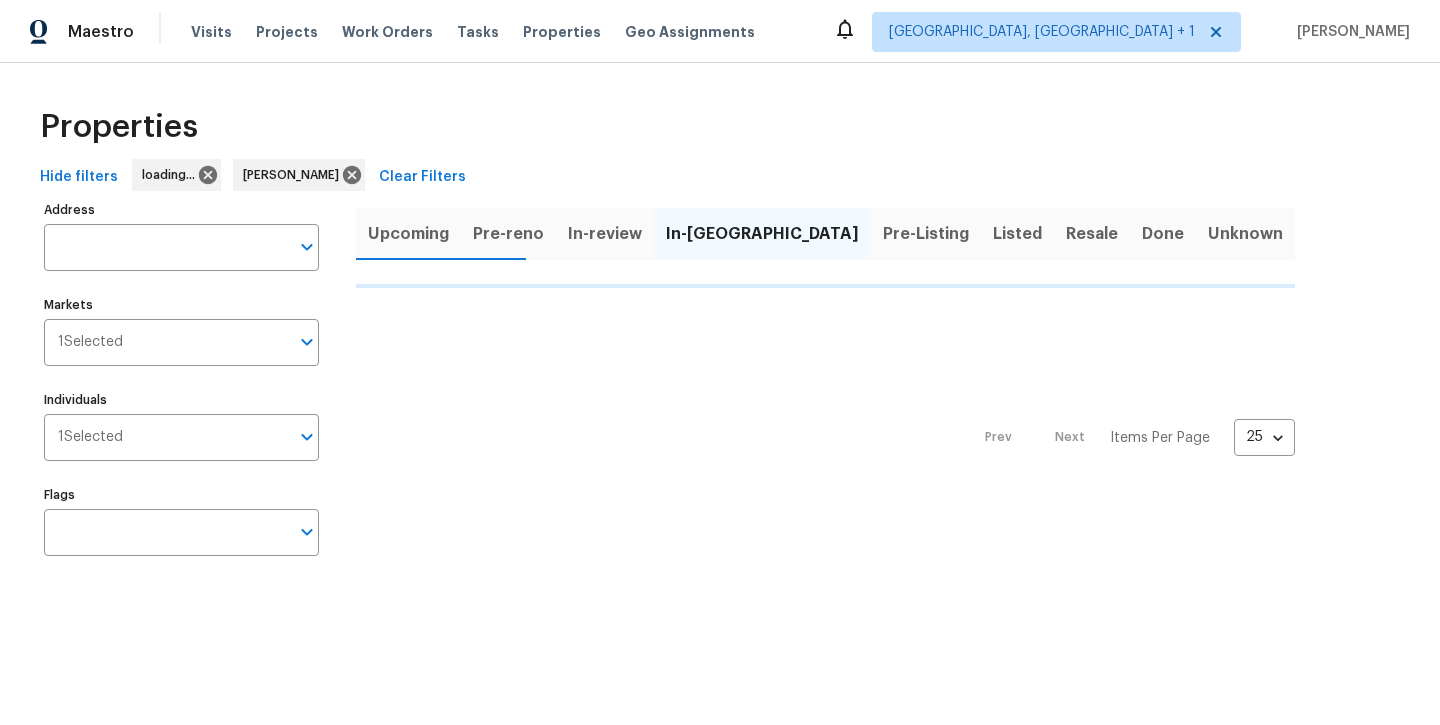 scroll, scrollTop: 0, scrollLeft: 0, axis: both 